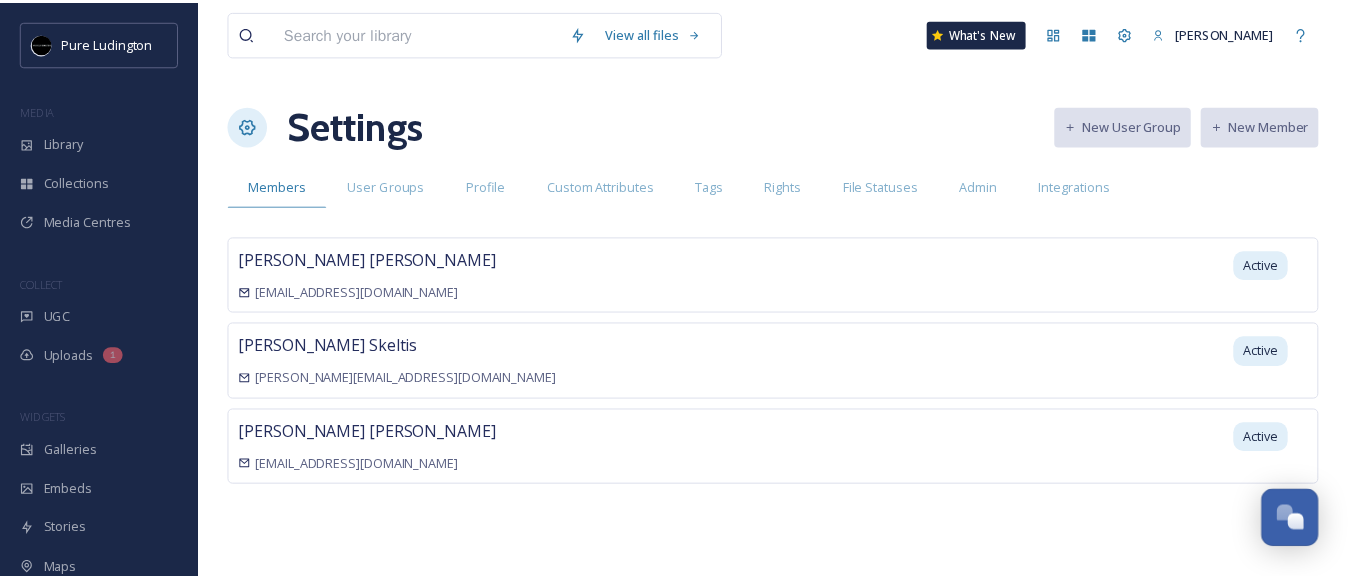 scroll, scrollTop: 0, scrollLeft: 0, axis: both 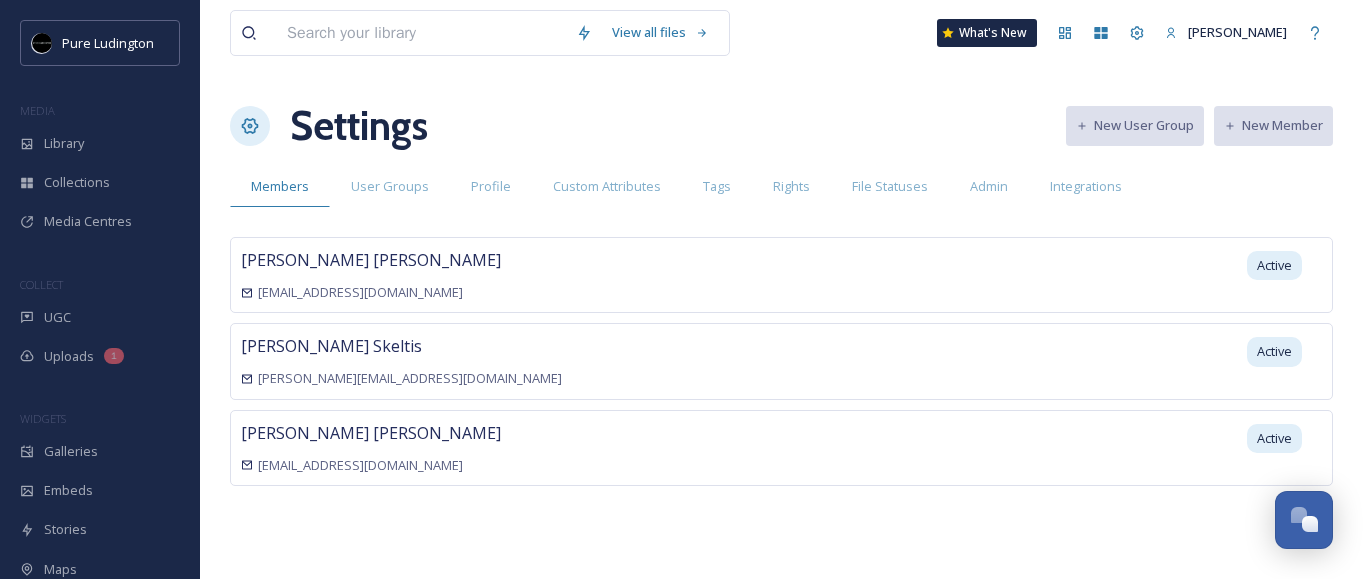 click on "Settings New User Group New Member" at bounding box center [781, 126] 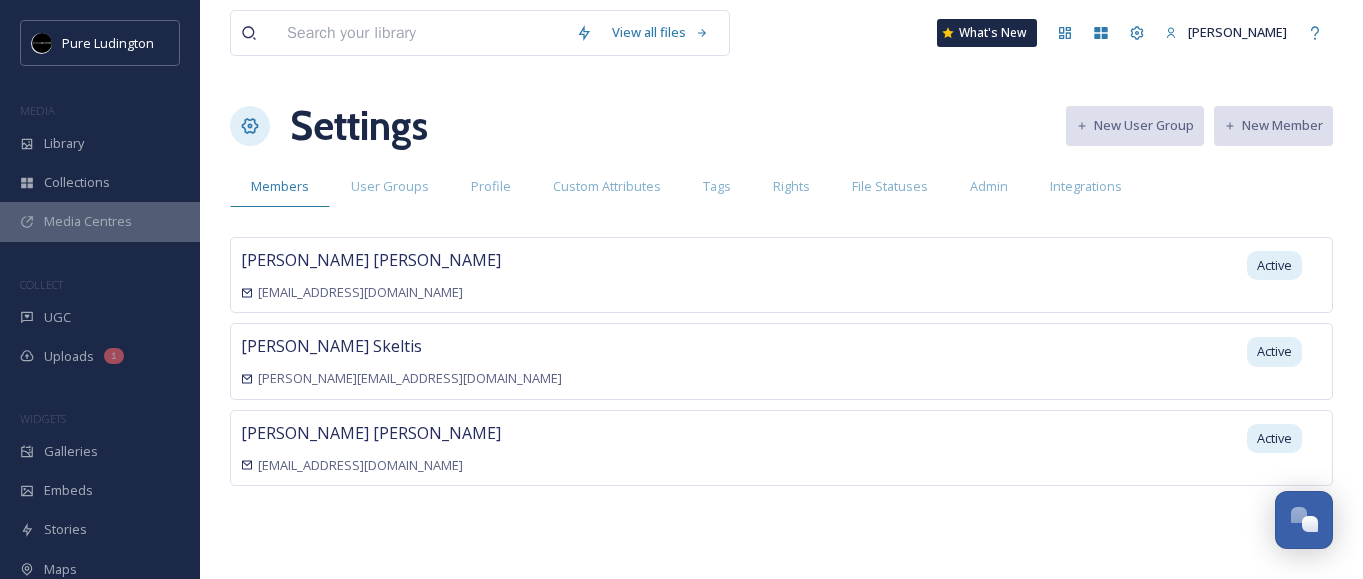 click on "Media Centres" at bounding box center [88, 221] 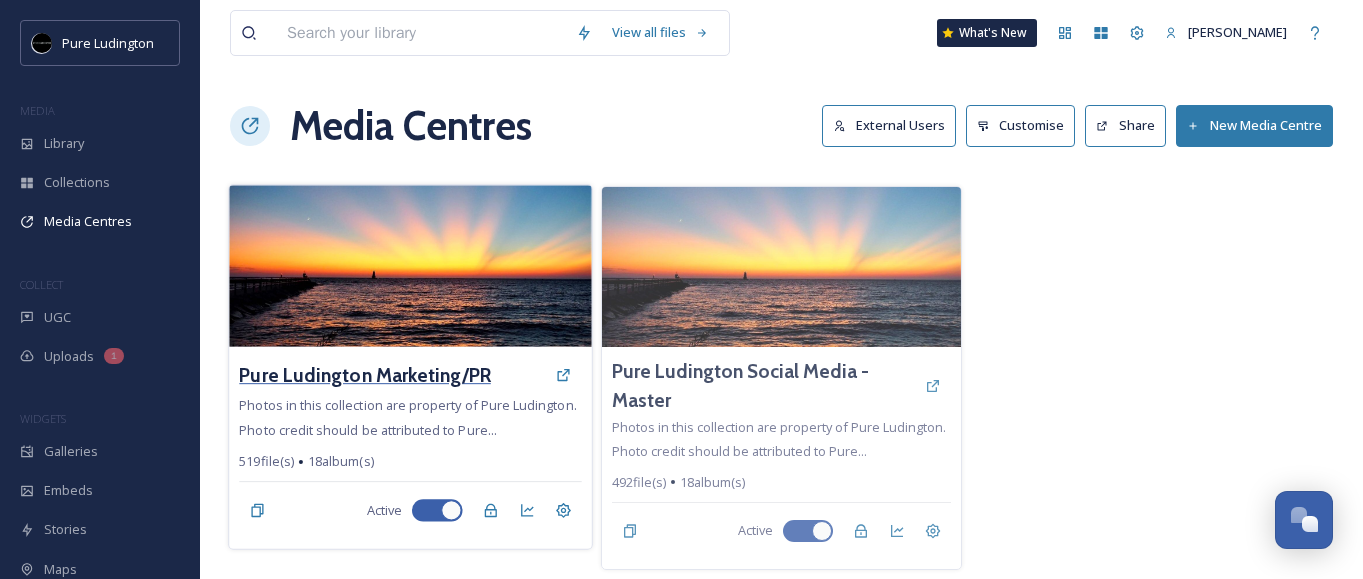 click on "Pure Ludington Marketing/PR" at bounding box center [364, 375] 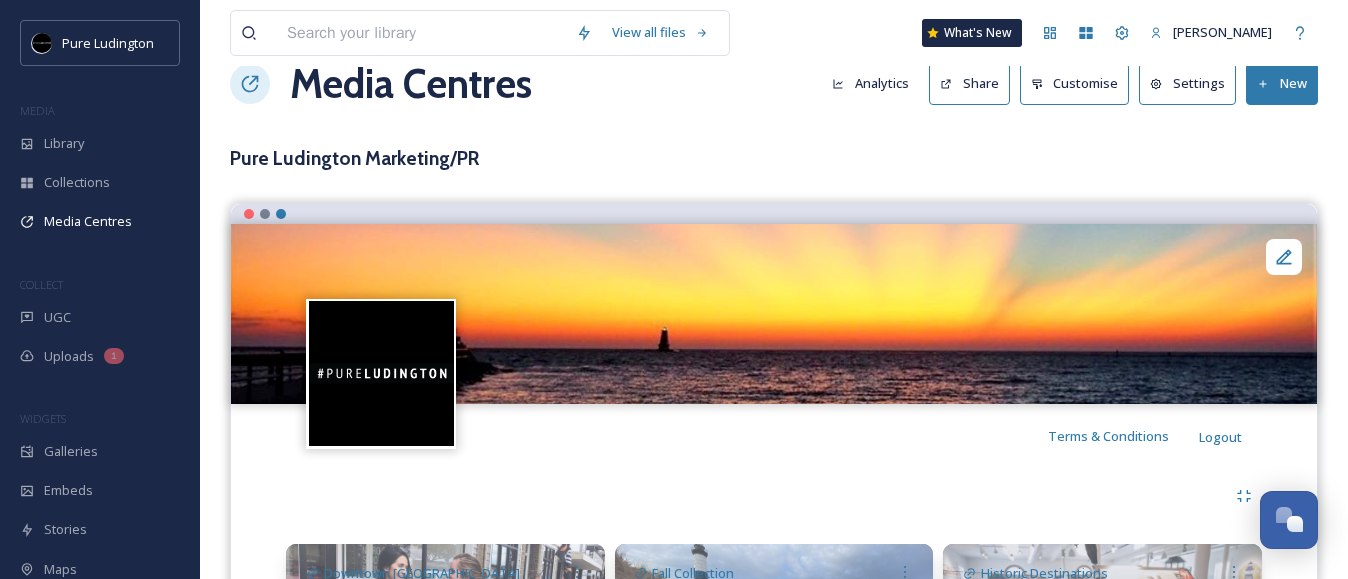 scroll, scrollTop: 0, scrollLeft: 0, axis: both 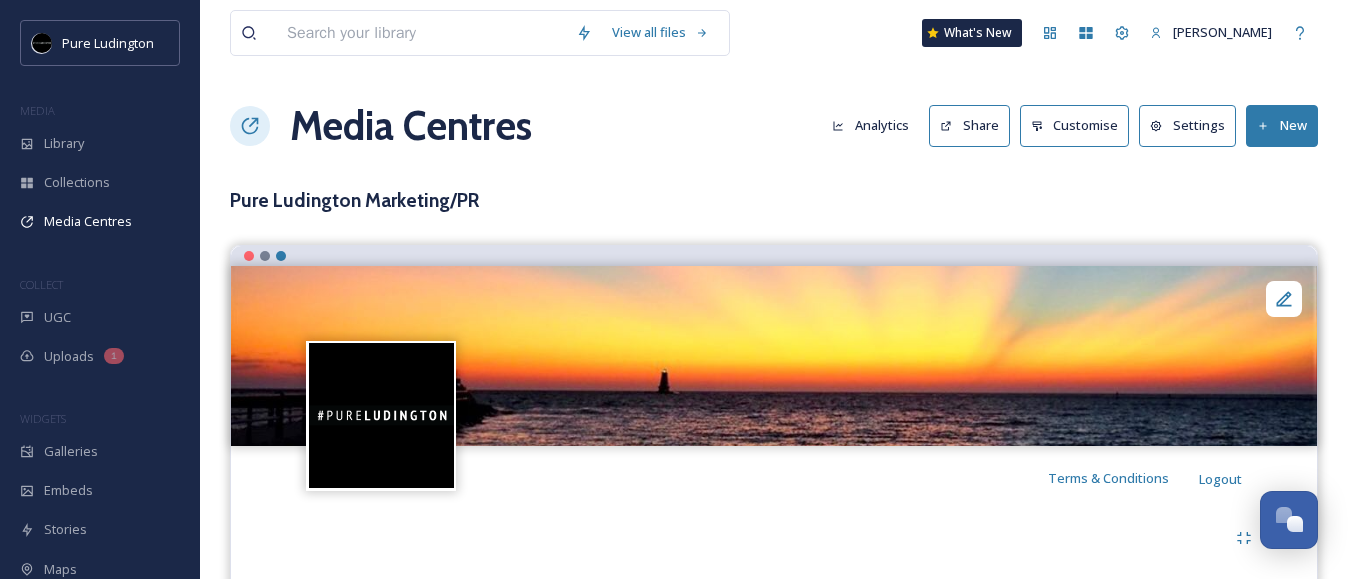 click on "Customise" at bounding box center [1075, 125] 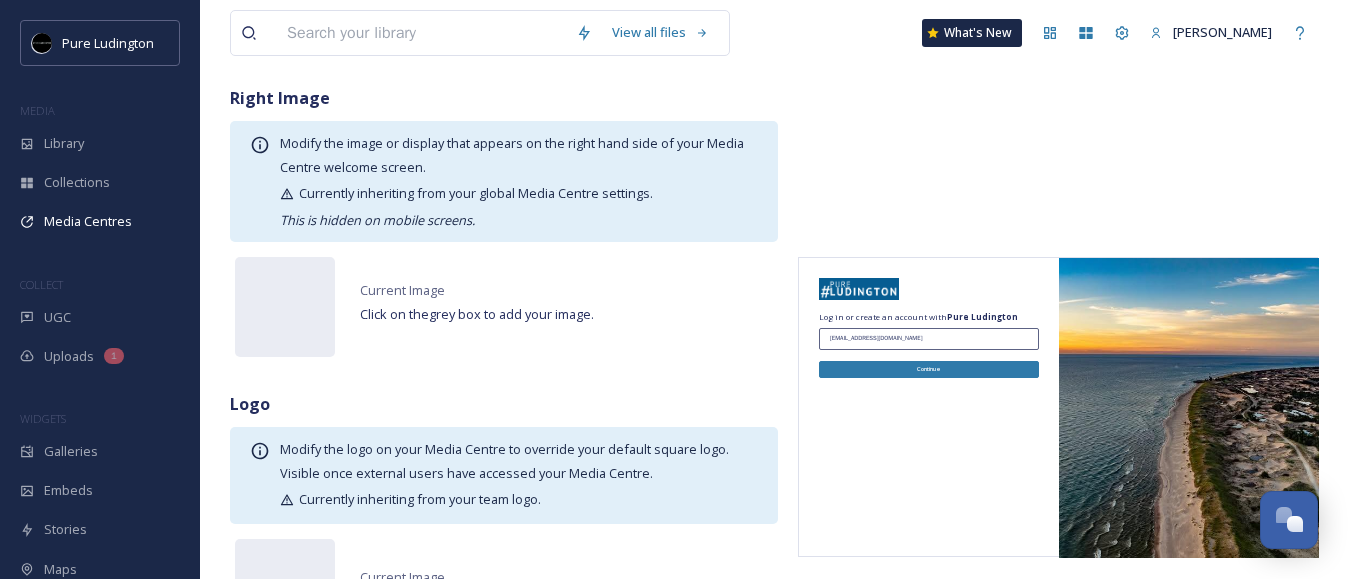 scroll, scrollTop: 287, scrollLeft: 0, axis: vertical 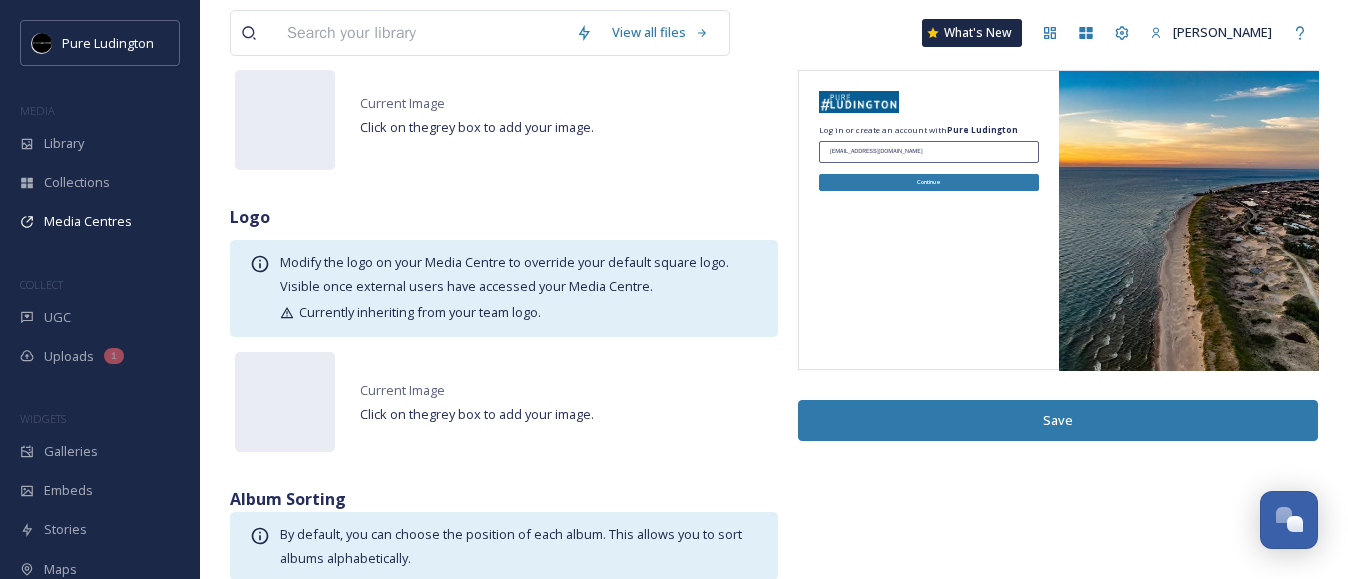 click on "Save" at bounding box center (1058, 420) 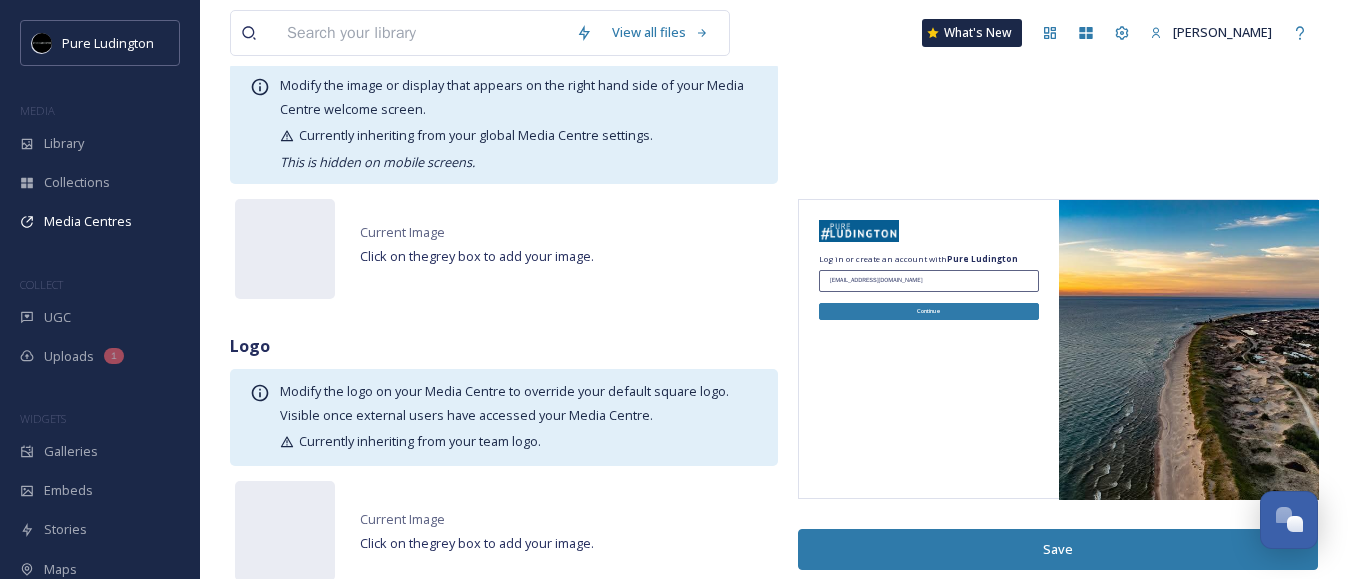 scroll, scrollTop: 0, scrollLeft: 0, axis: both 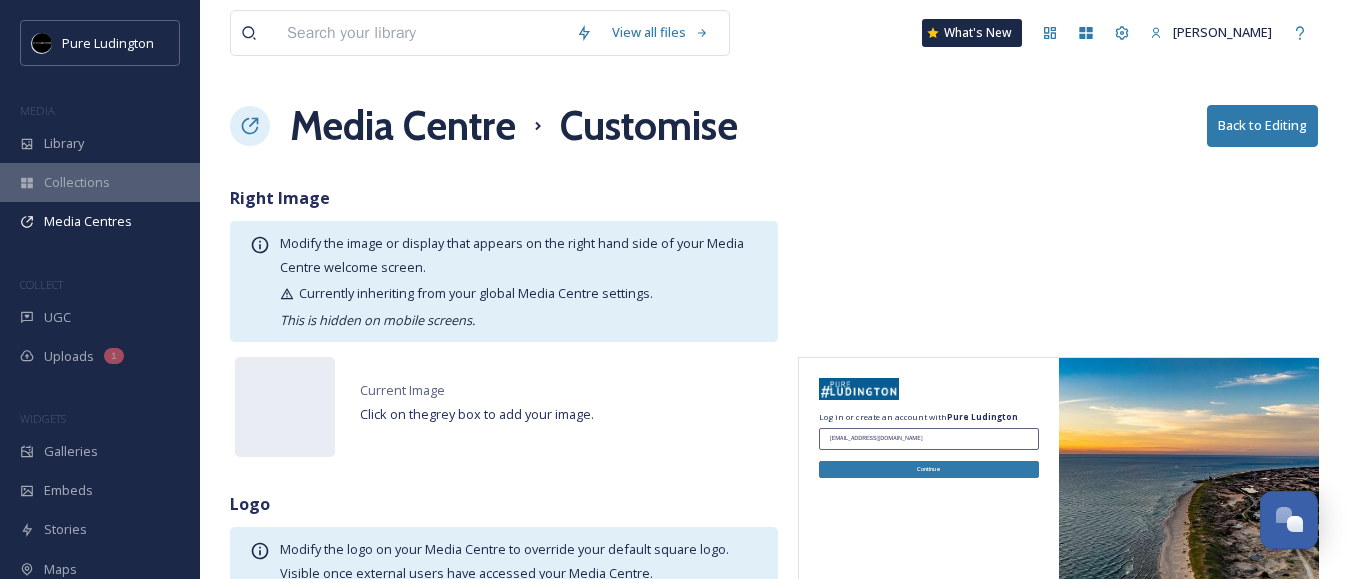 click on "Collections" at bounding box center [100, 182] 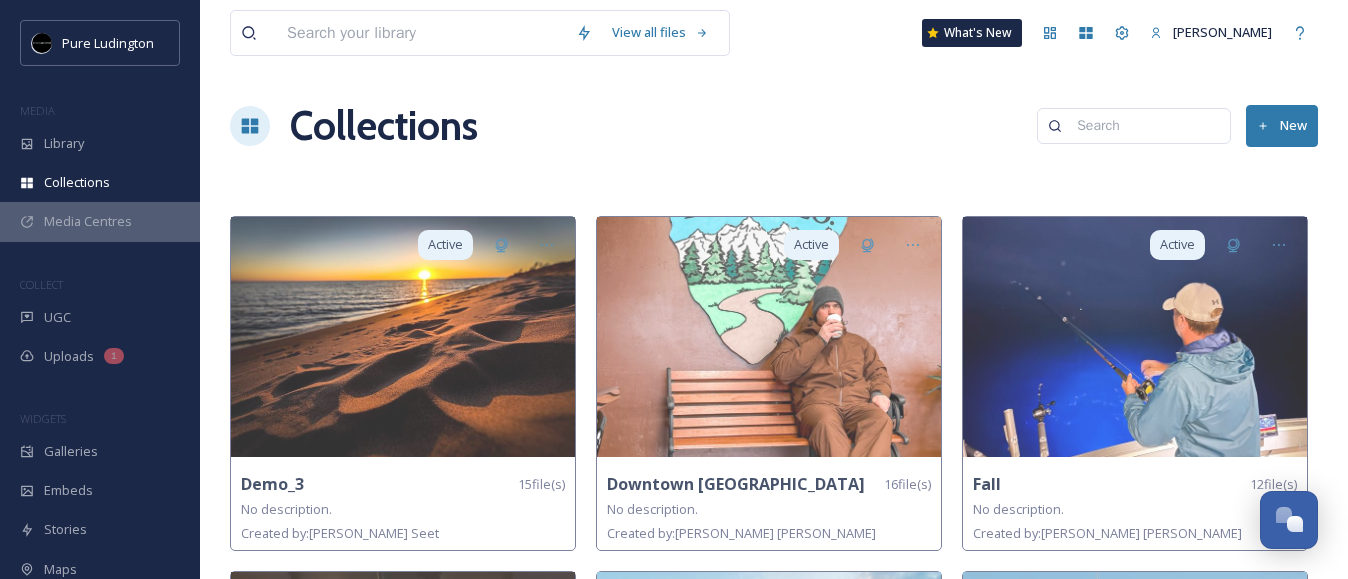 click on "Media Centres" at bounding box center (88, 221) 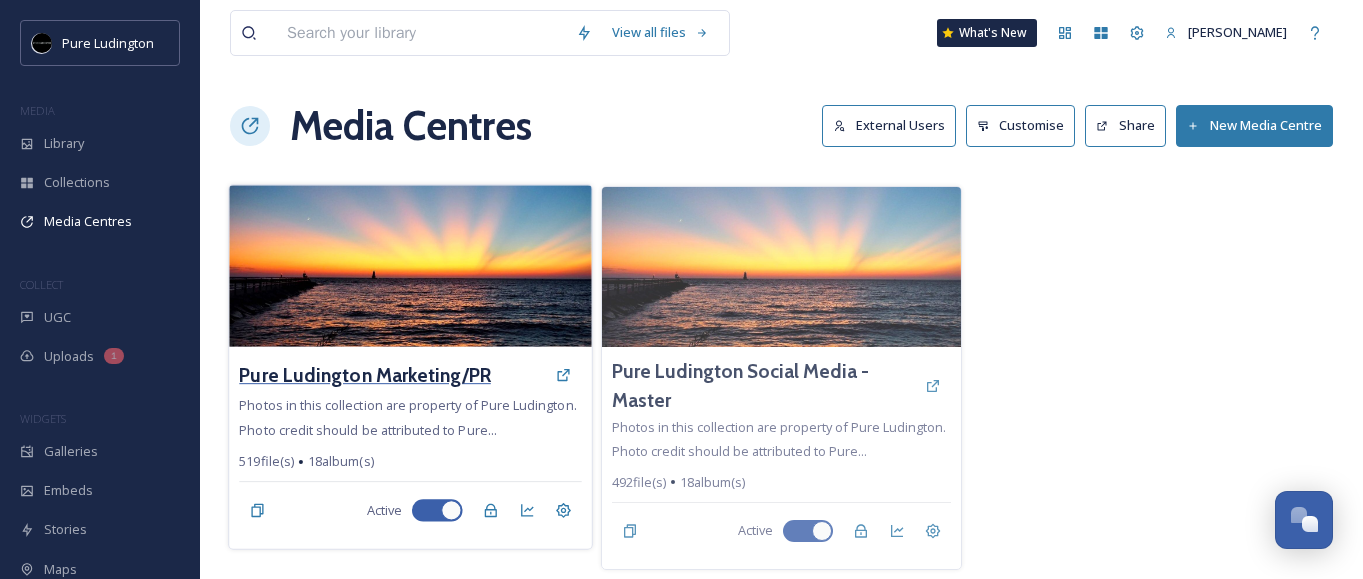 click on "Pure Ludington Marketing/PR" at bounding box center [364, 375] 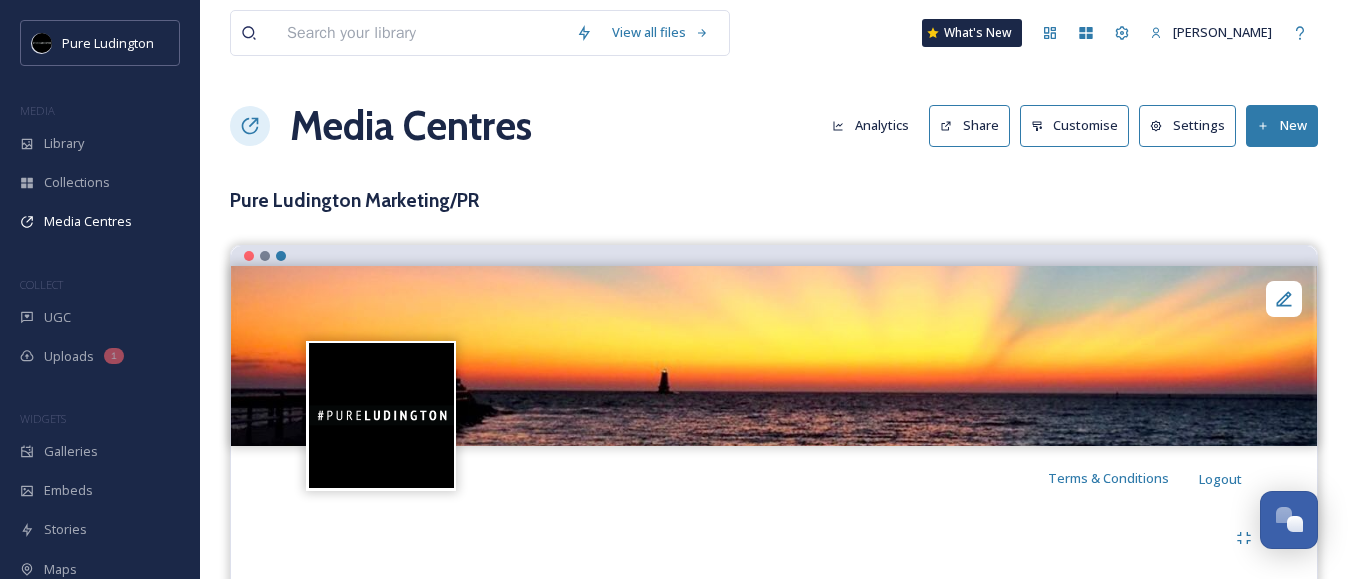 click on "Customise" at bounding box center [1075, 125] 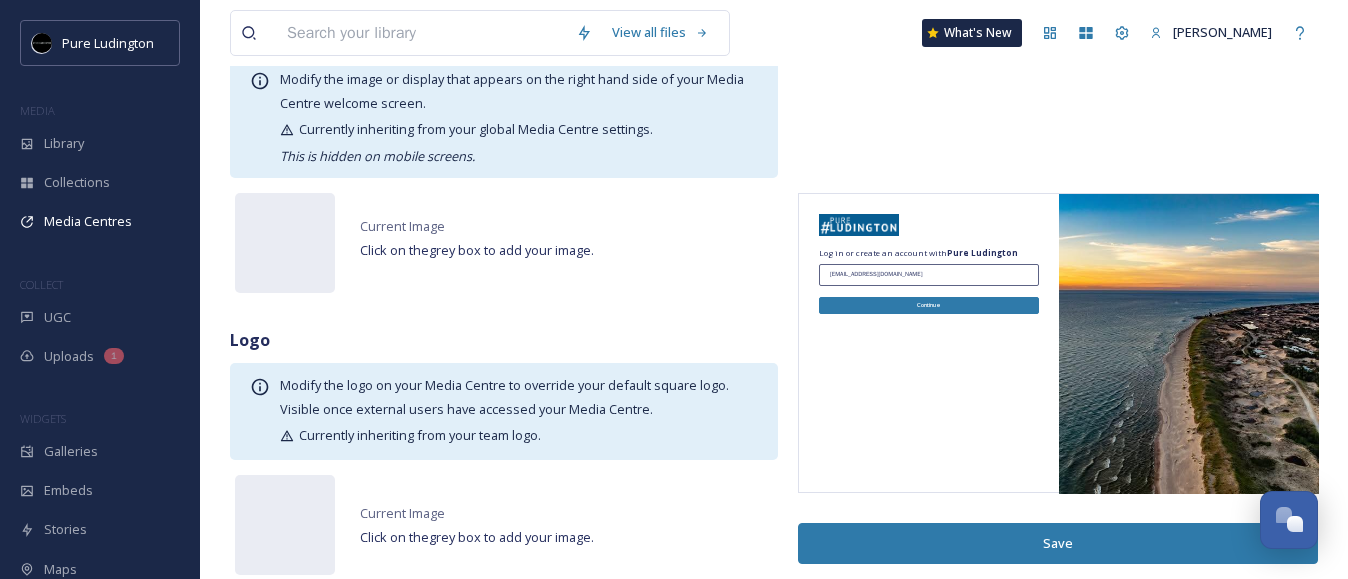 scroll, scrollTop: 0, scrollLeft: 0, axis: both 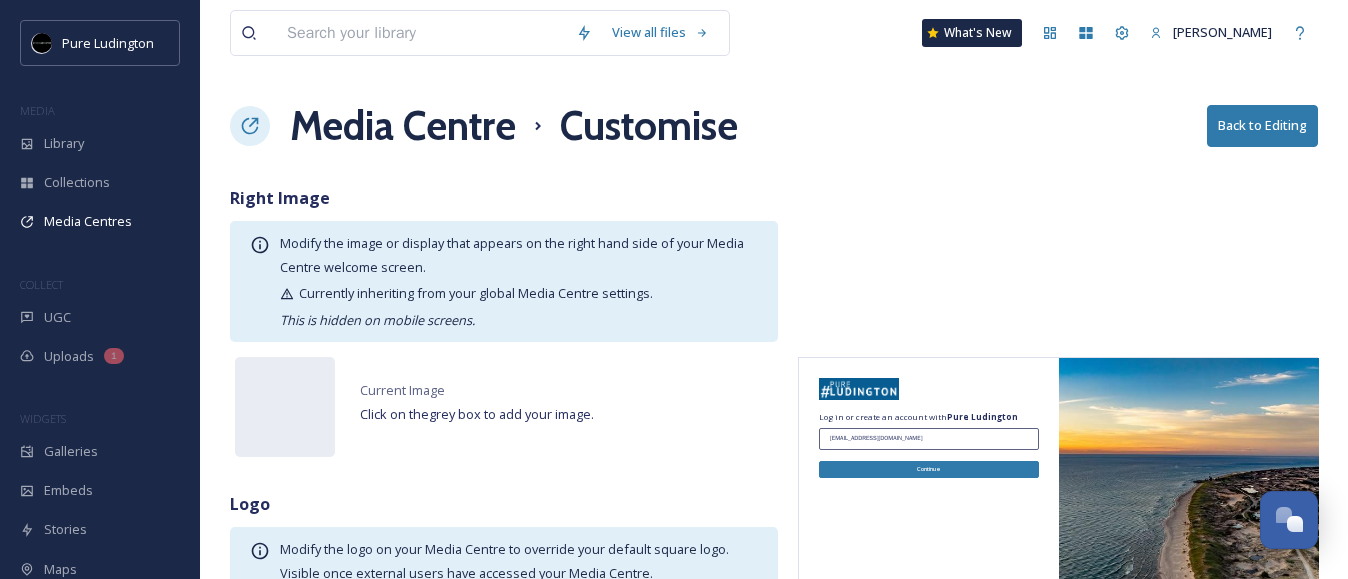 click on "Back to Editing" at bounding box center (1262, 125) 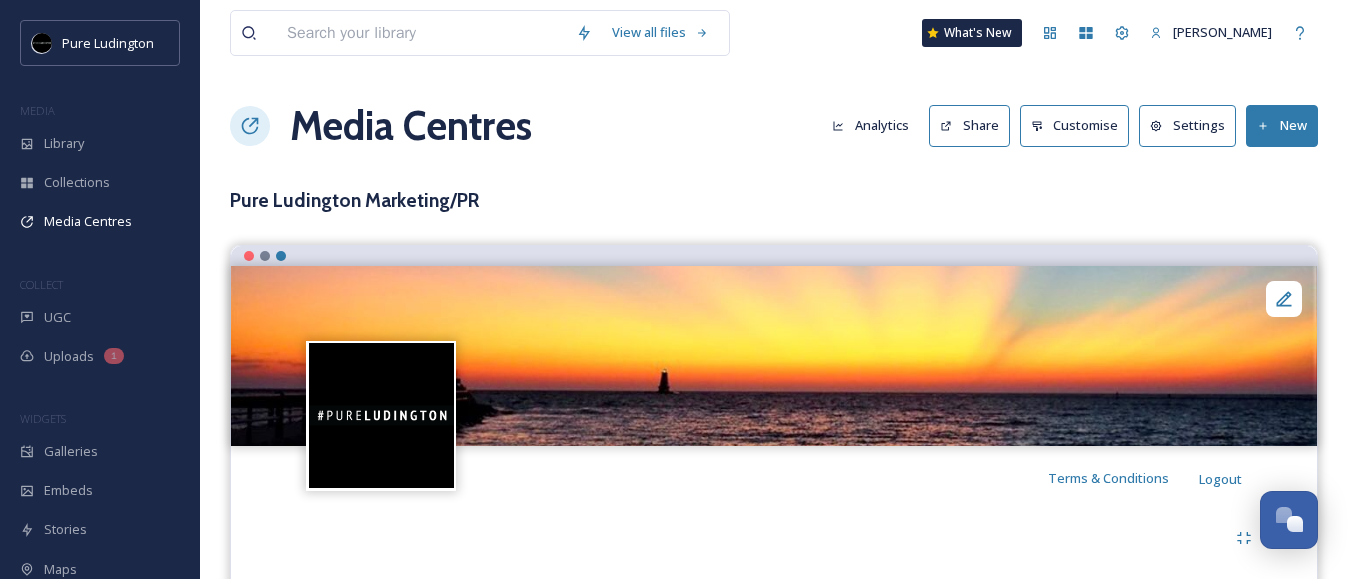 click 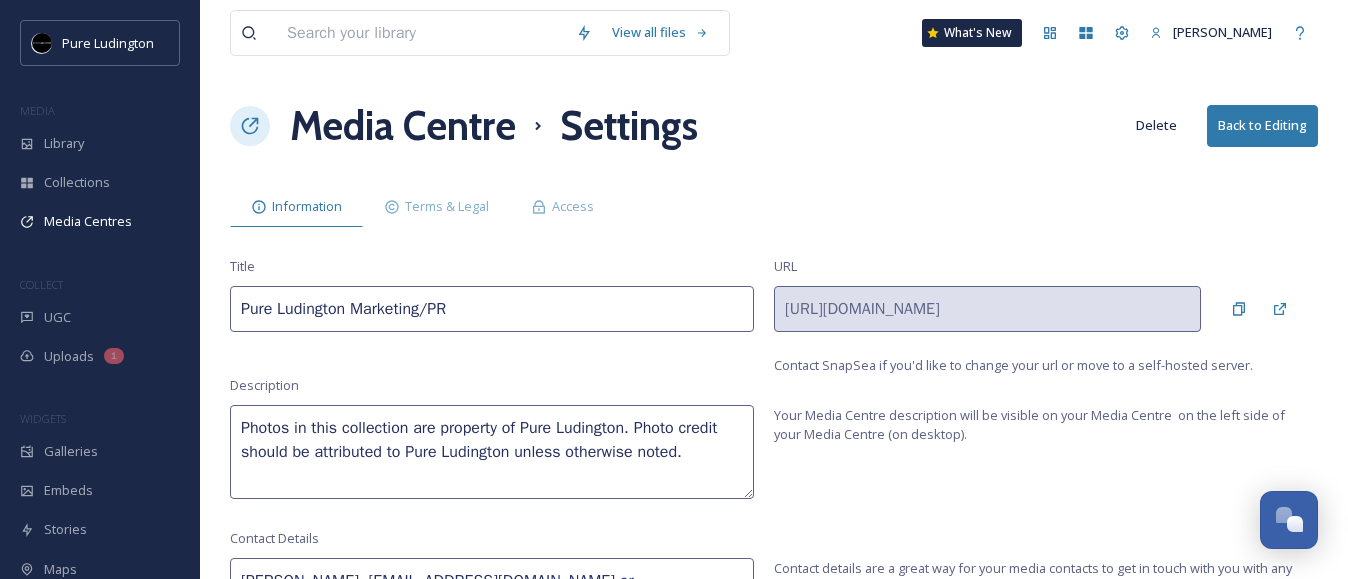 click on "Pure Ludington Marketing/PR" at bounding box center (492, 309) 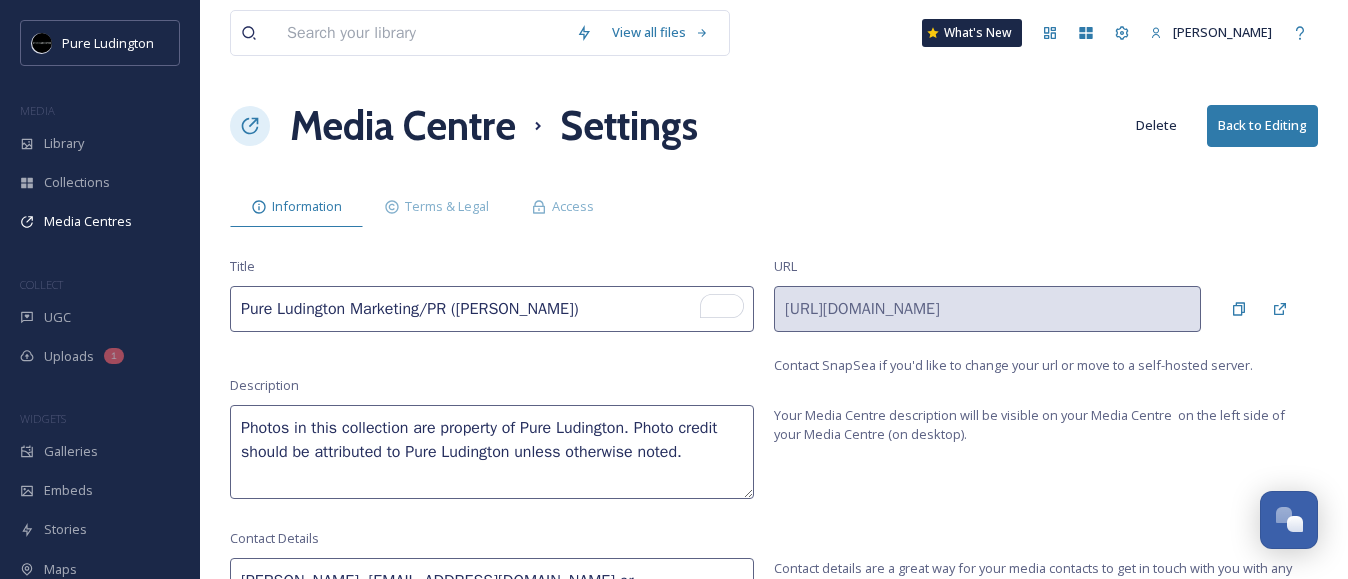 type on "Pure Ludington Marketing/PR ([PERSON_NAME])" 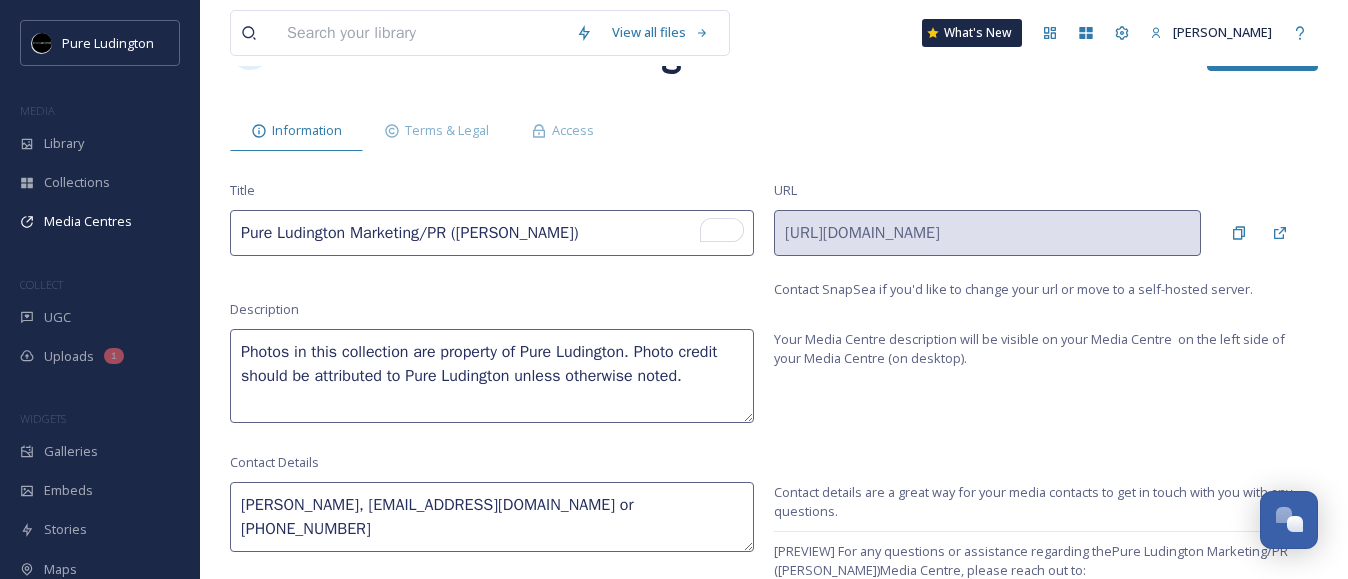 scroll, scrollTop: 126, scrollLeft: 0, axis: vertical 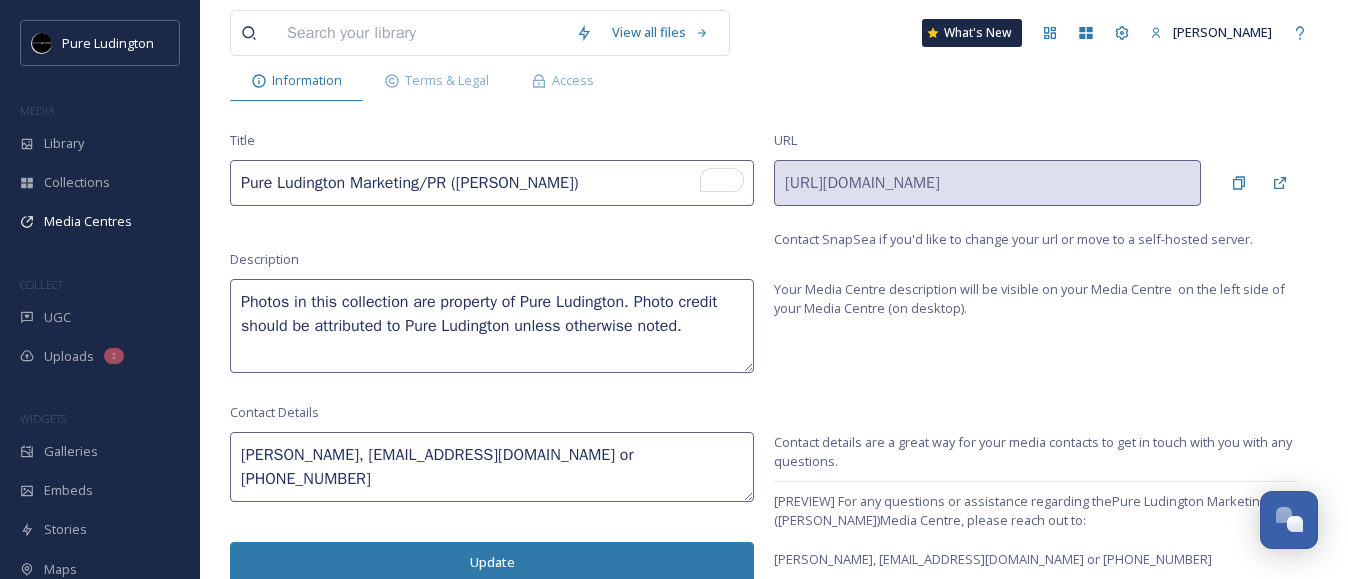 click on "Update" at bounding box center (492, 562) 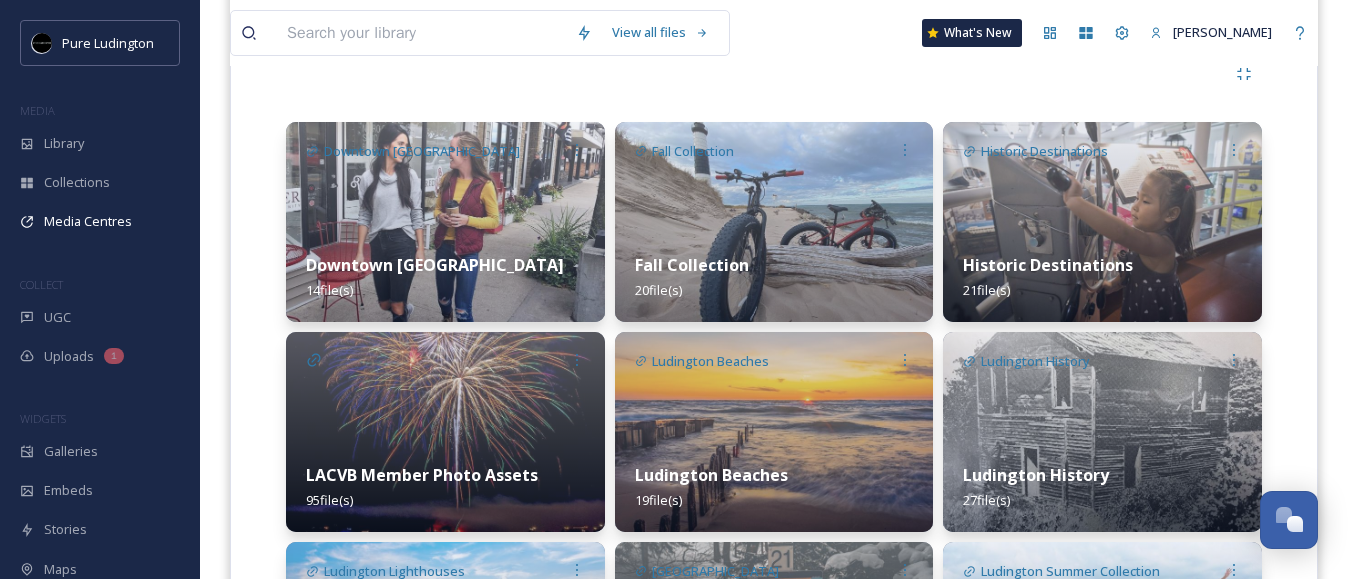scroll, scrollTop: 0, scrollLeft: 0, axis: both 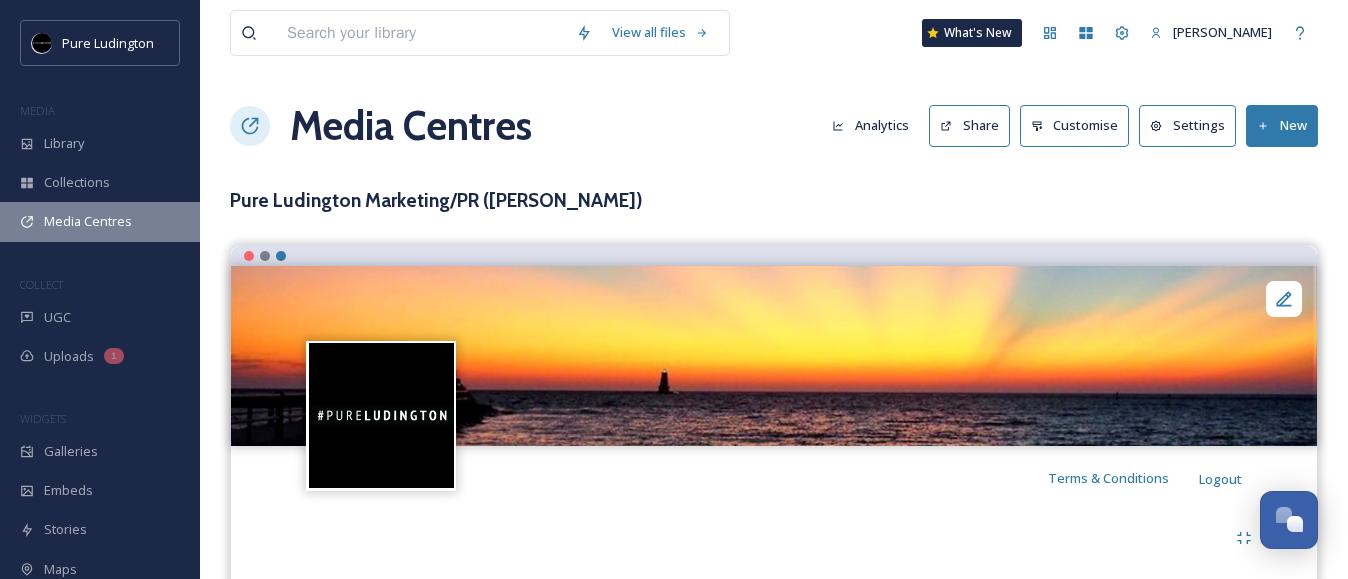click on "Media Centres" at bounding box center [88, 221] 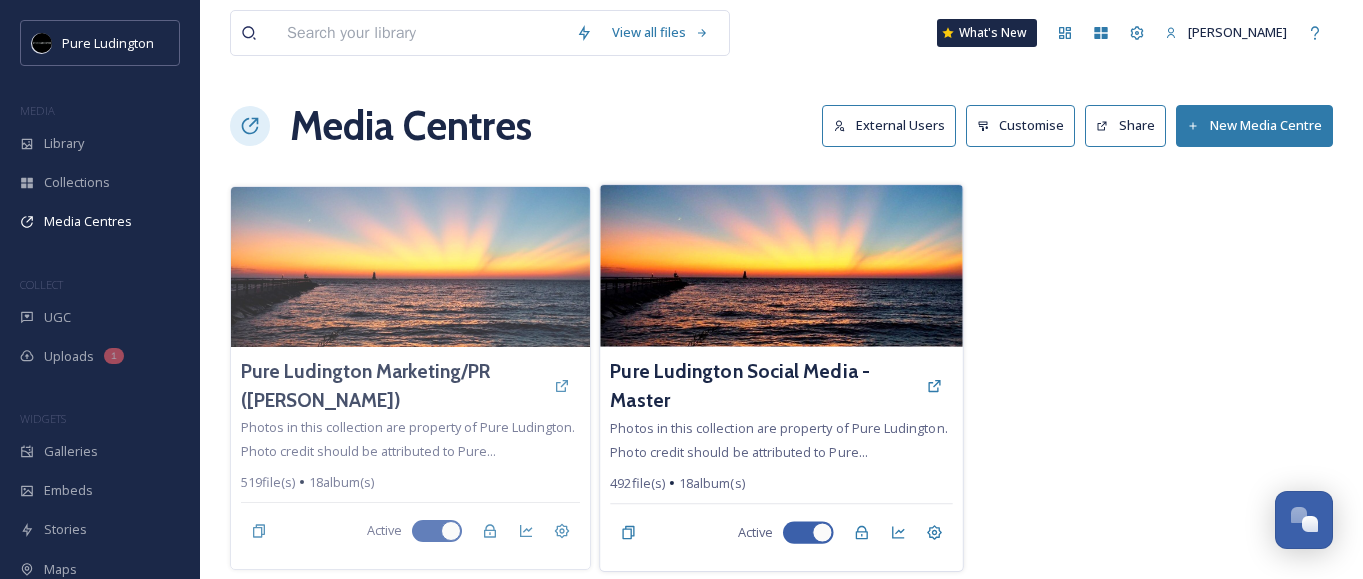 click on "Pure Ludington Social Media - Master Photos in this collection are property of Pure Ludington. Photo credit should be attributed to Pure... 492  file(s) 18  album(s) Active" at bounding box center [781, 459] 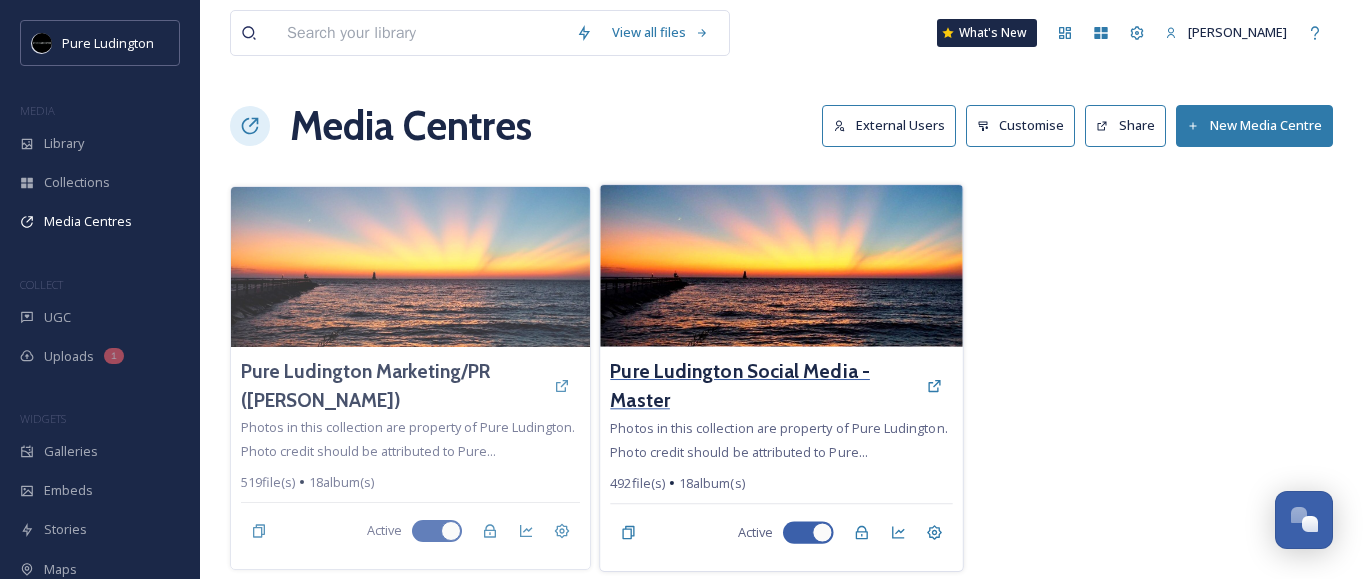 click on "Pure Ludington Social Media - Master" at bounding box center (763, 386) 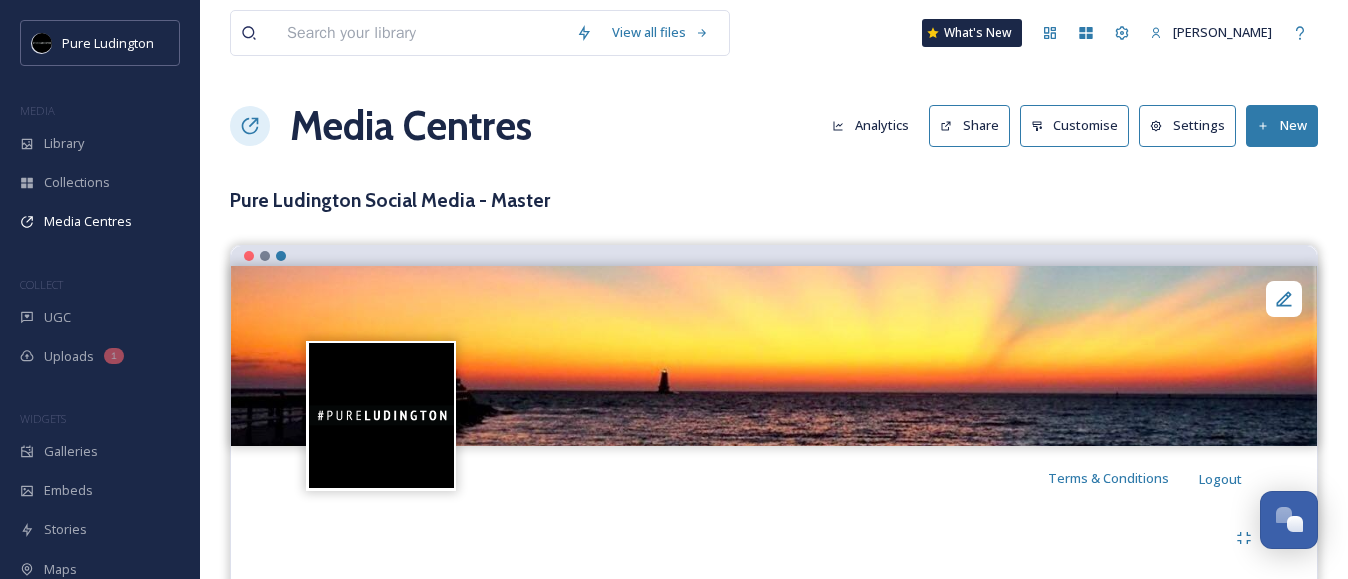 click on "Settings" at bounding box center [1187, 125] 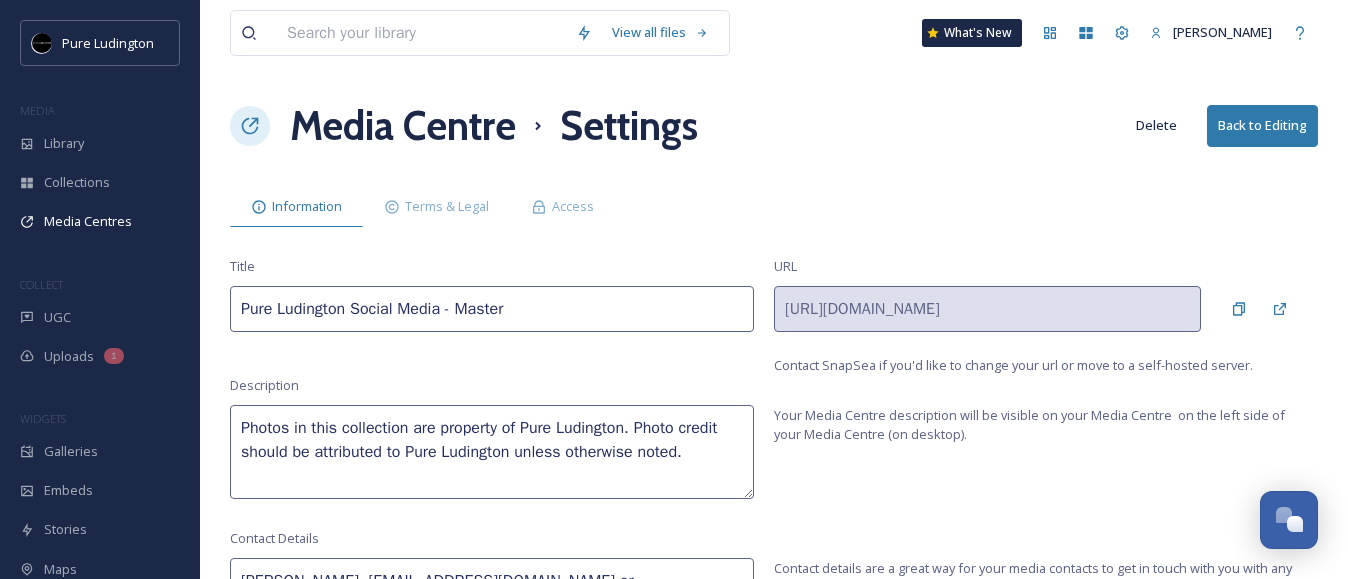 click on "Pure Ludington Social Media - Master" at bounding box center (492, 309) 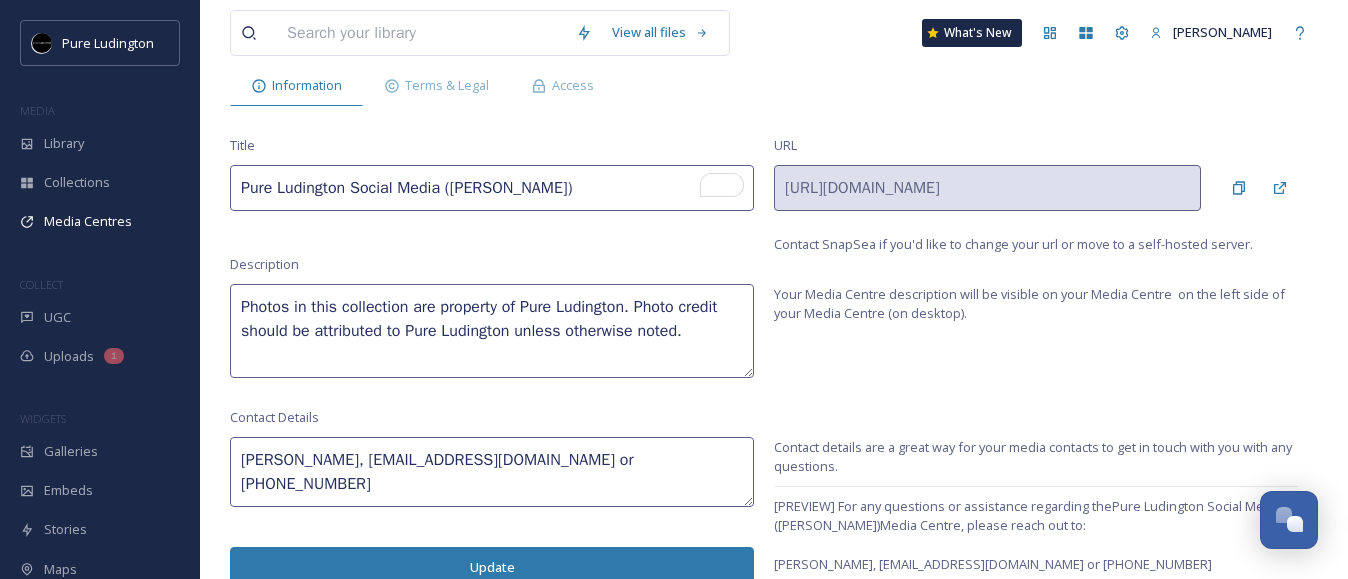 scroll, scrollTop: 126, scrollLeft: 0, axis: vertical 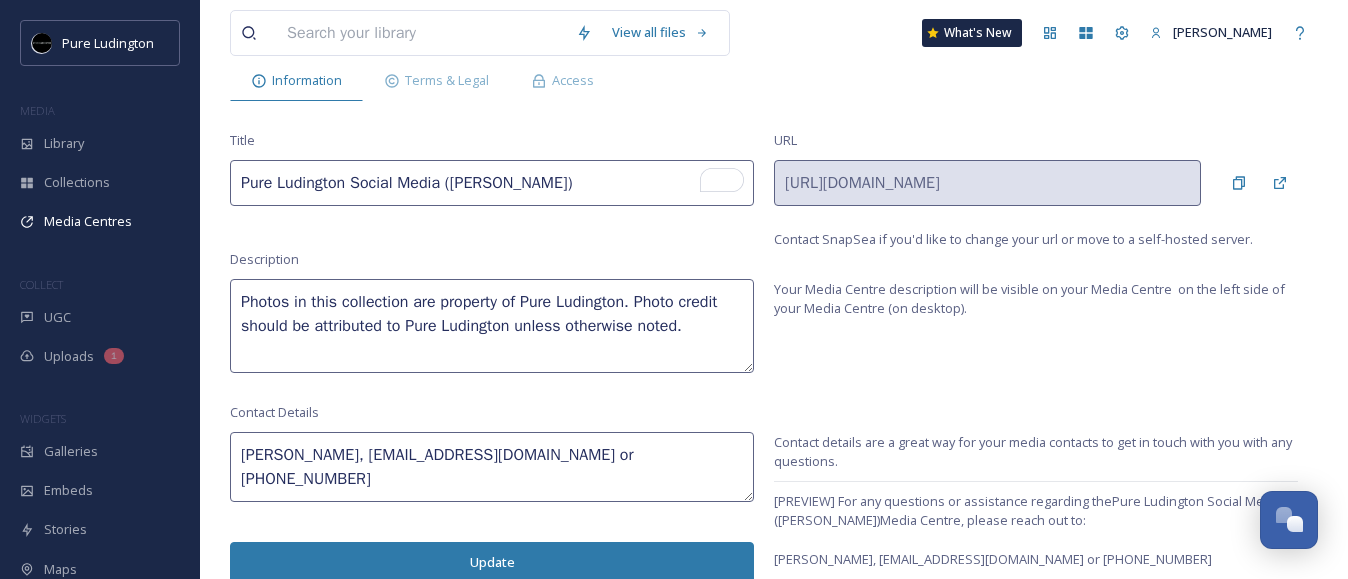 type on "Pure Ludington Social Media ([PERSON_NAME])" 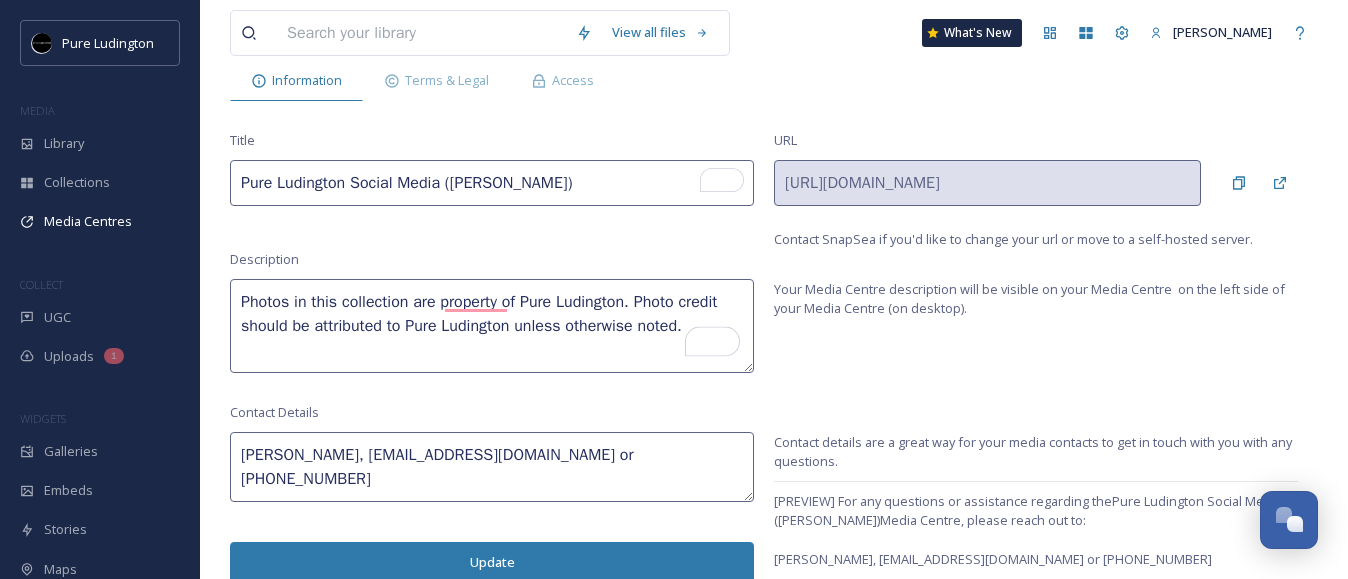 click on "Photos in this collection are property of Pure Ludington. Photo credit should be attributed to Pure Ludington unless otherwise noted." at bounding box center [492, 326] 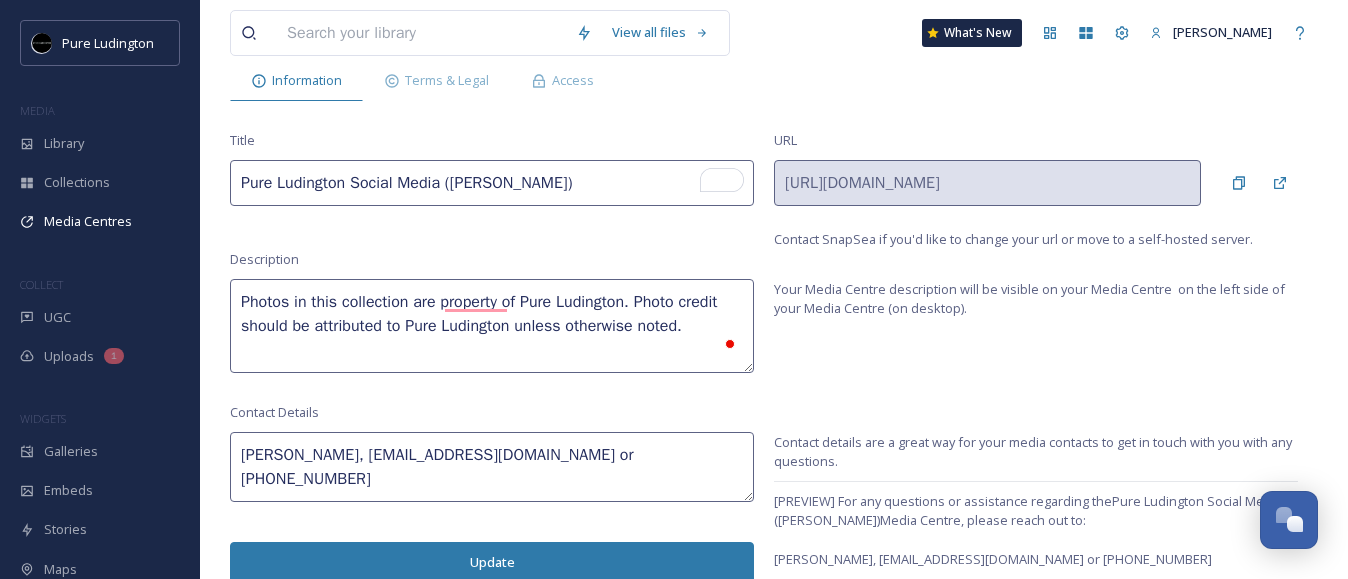 click on "Update" at bounding box center (492, 562) 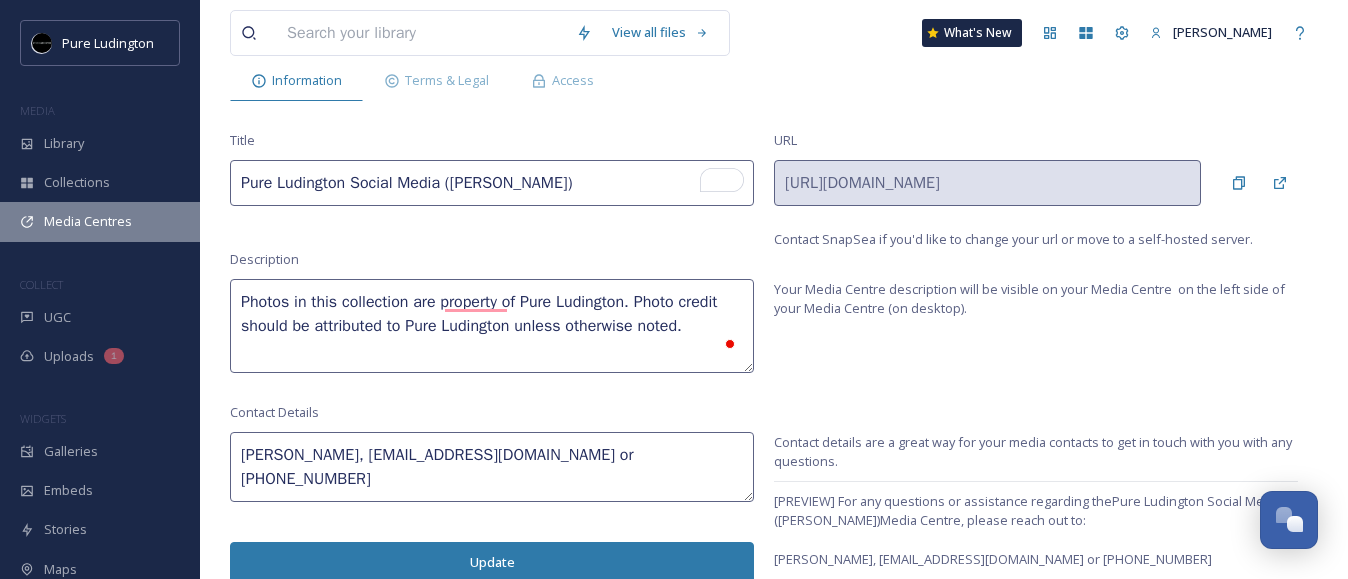 click on "Media Centres" at bounding box center (100, 221) 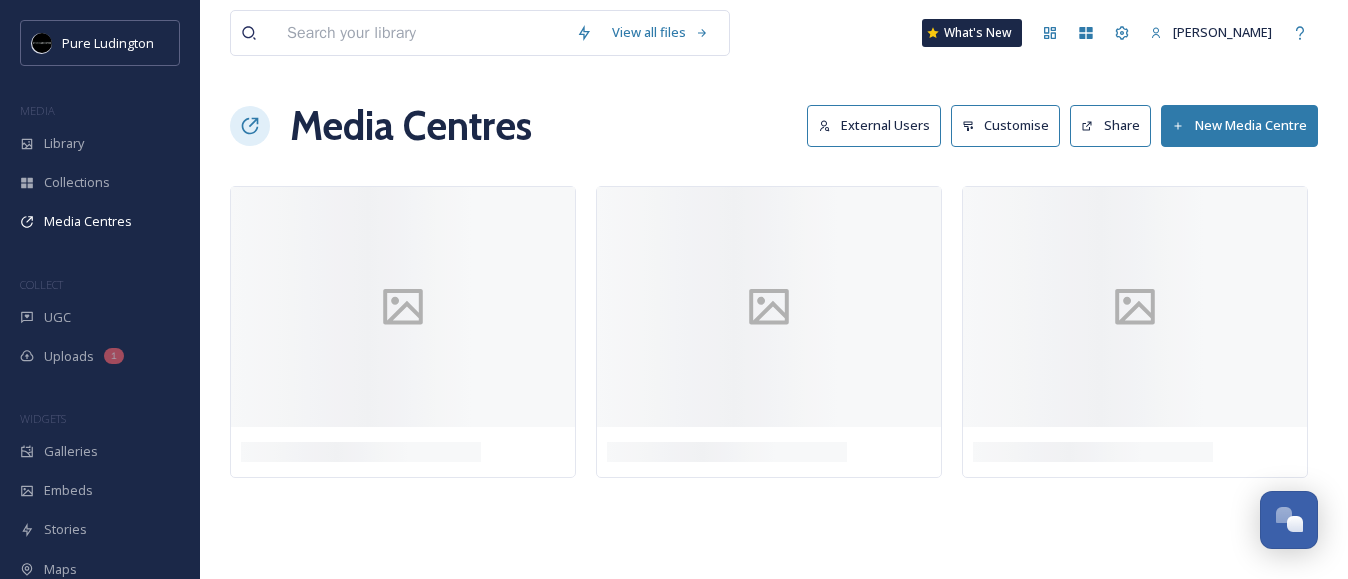 scroll, scrollTop: 0, scrollLeft: 0, axis: both 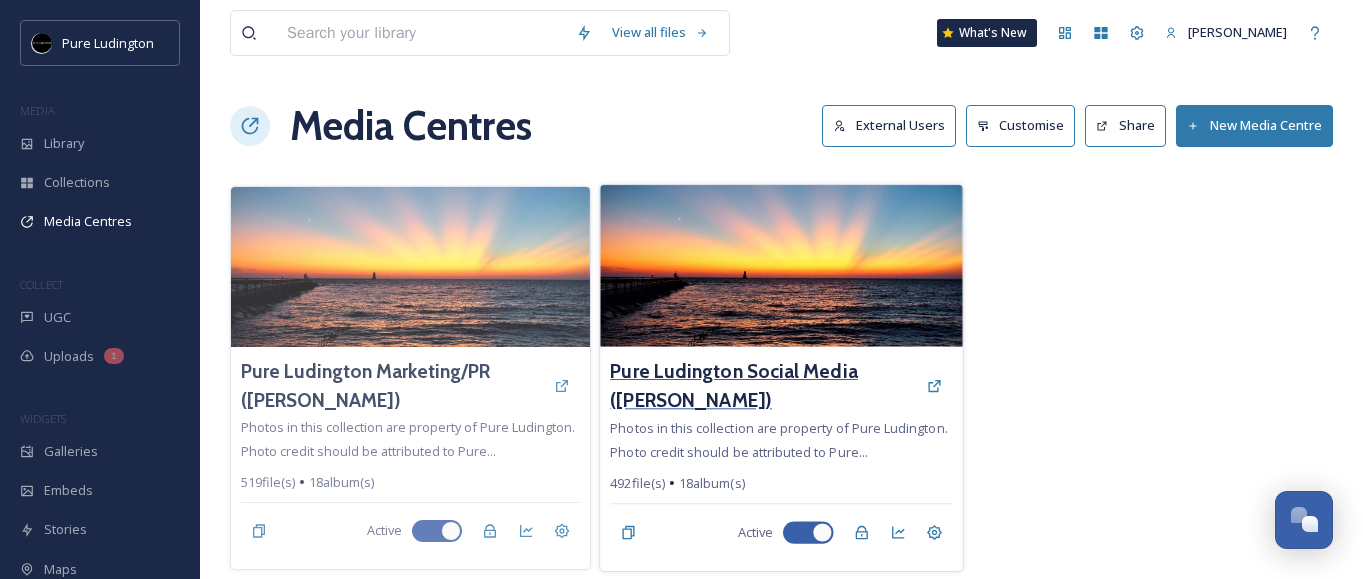 click on "Pure Ludington Social Media ([PERSON_NAME])" at bounding box center (763, 386) 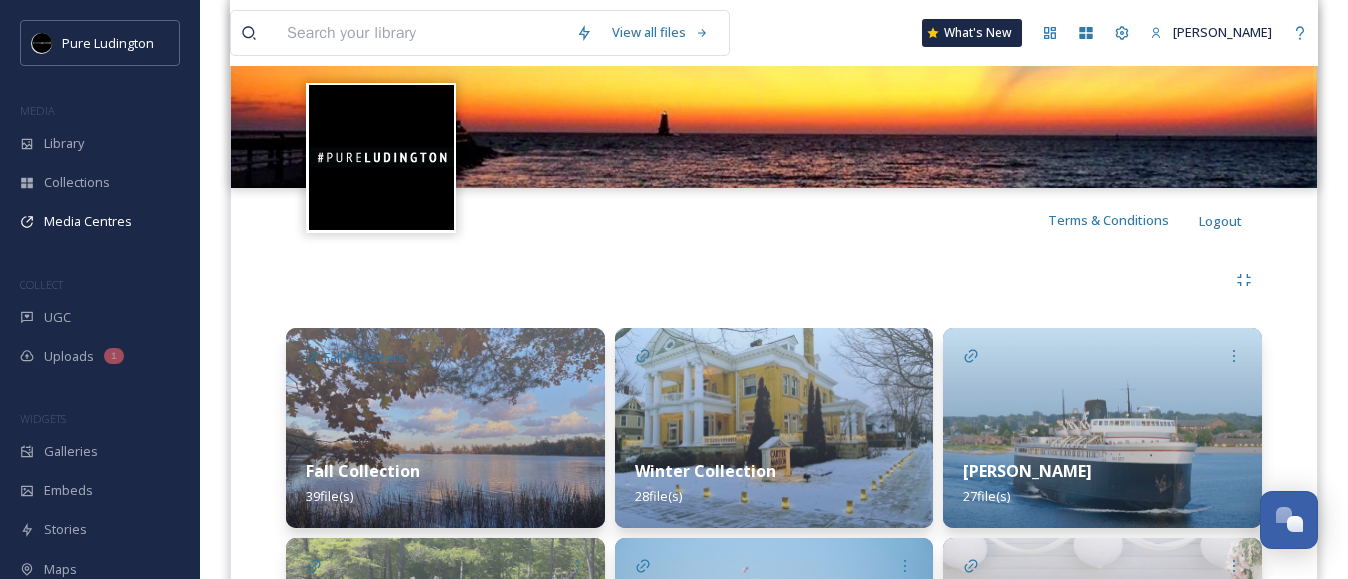 scroll, scrollTop: 192, scrollLeft: 0, axis: vertical 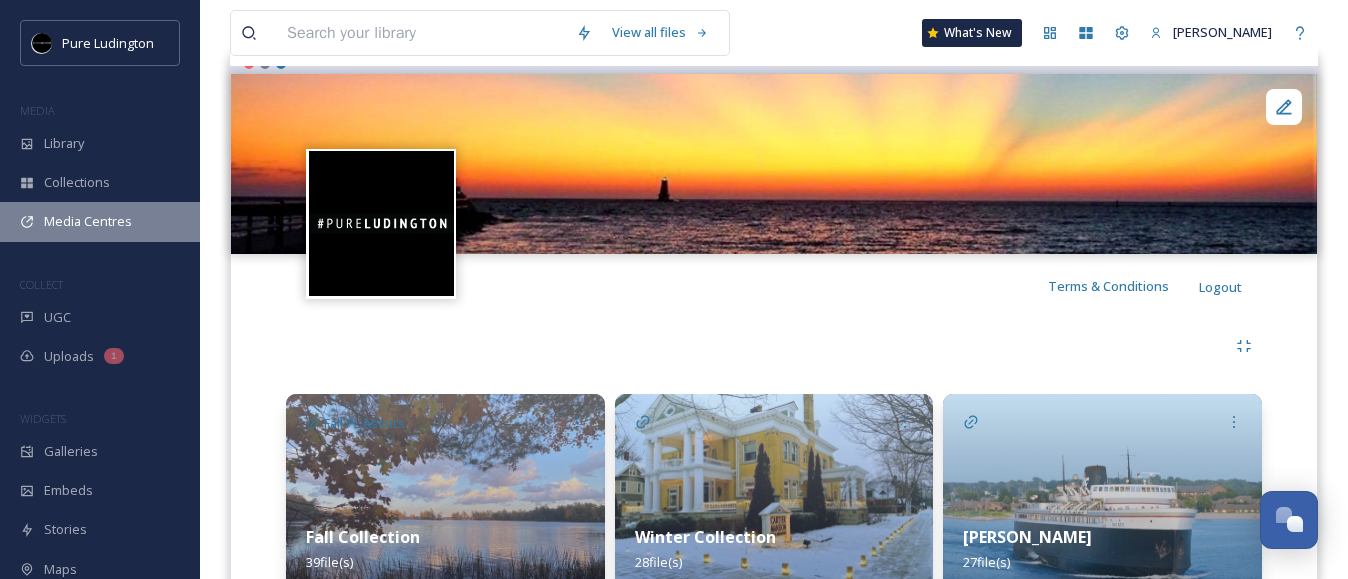 click on "Media Centres" at bounding box center (88, 221) 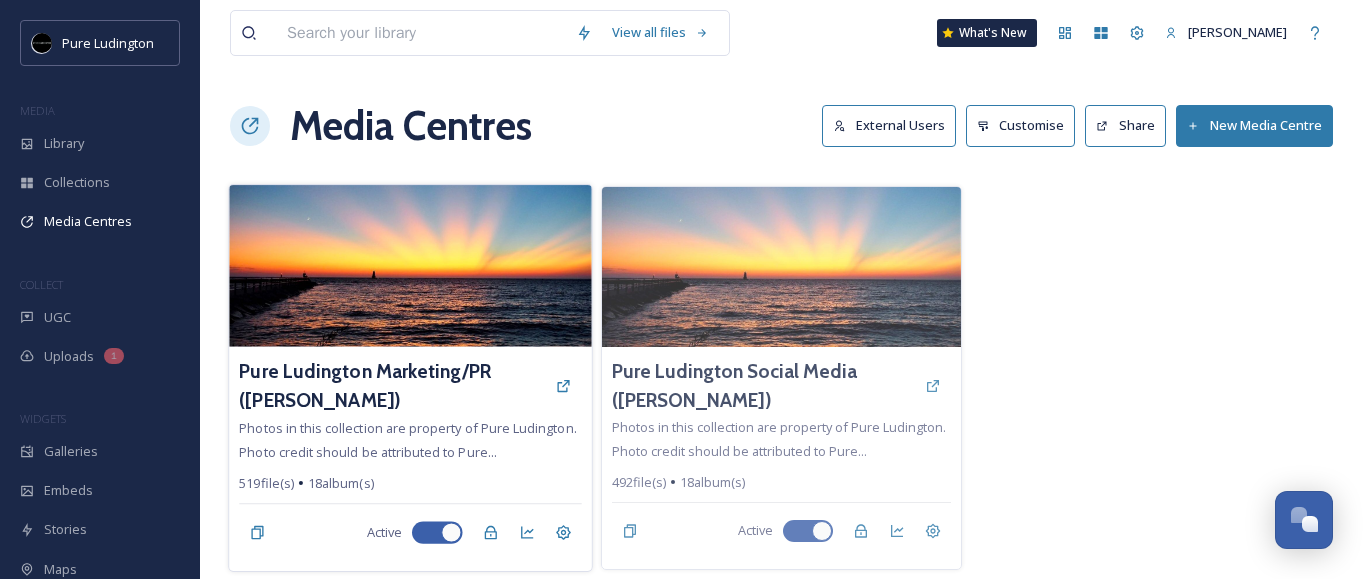 click on "Pure Ludington Marketing/PR ([PERSON_NAME]) Photos in this collection are property of Pure Ludington. Photo credit should be attributed to Pure... 519  file(s) 18  album(s) Active" at bounding box center [410, 459] 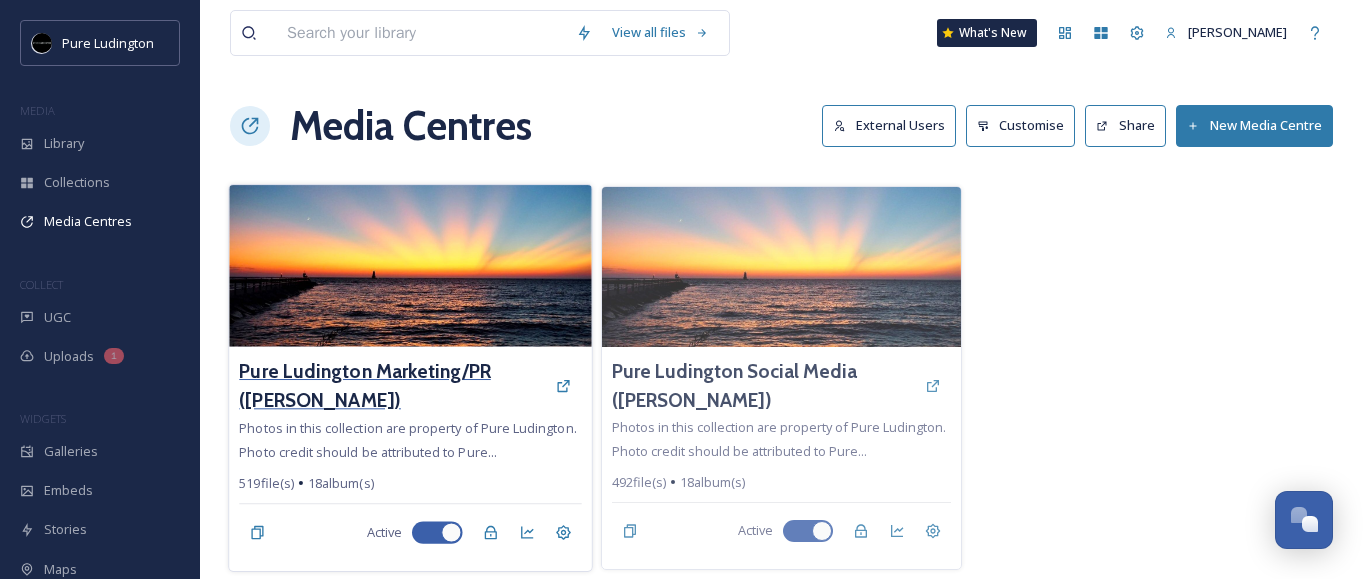 click on "Pure Ludington Marketing/PR ([PERSON_NAME])" at bounding box center (392, 386) 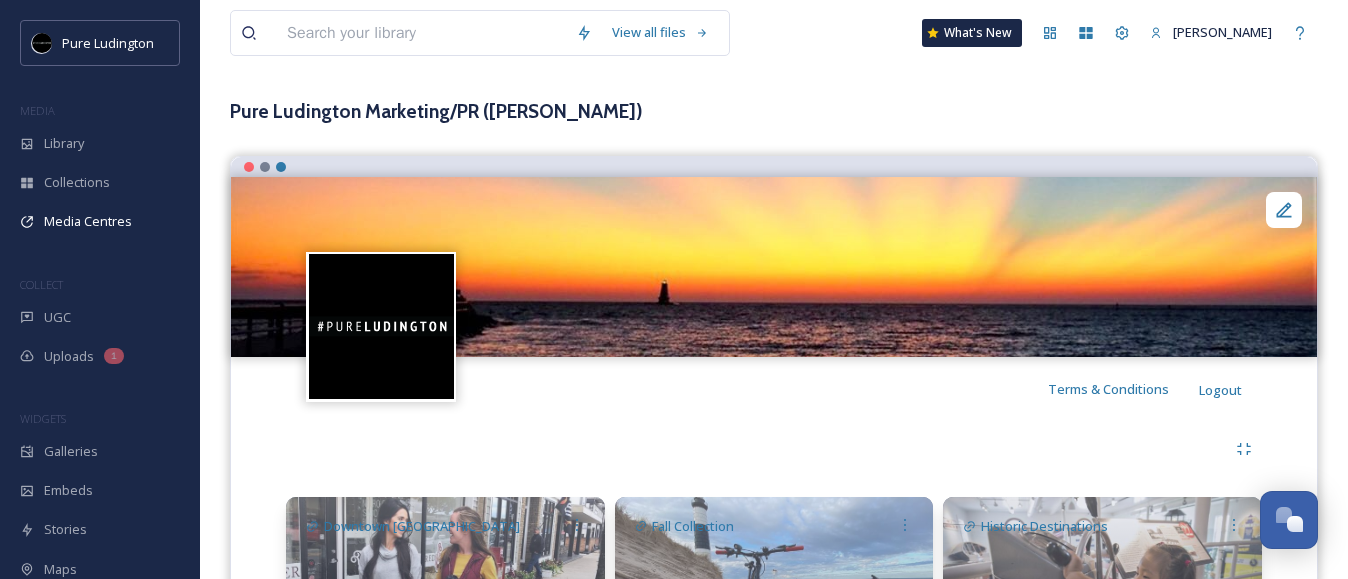 scroll, scrollTop: 346, scrollLeft: 0, axis: vertical 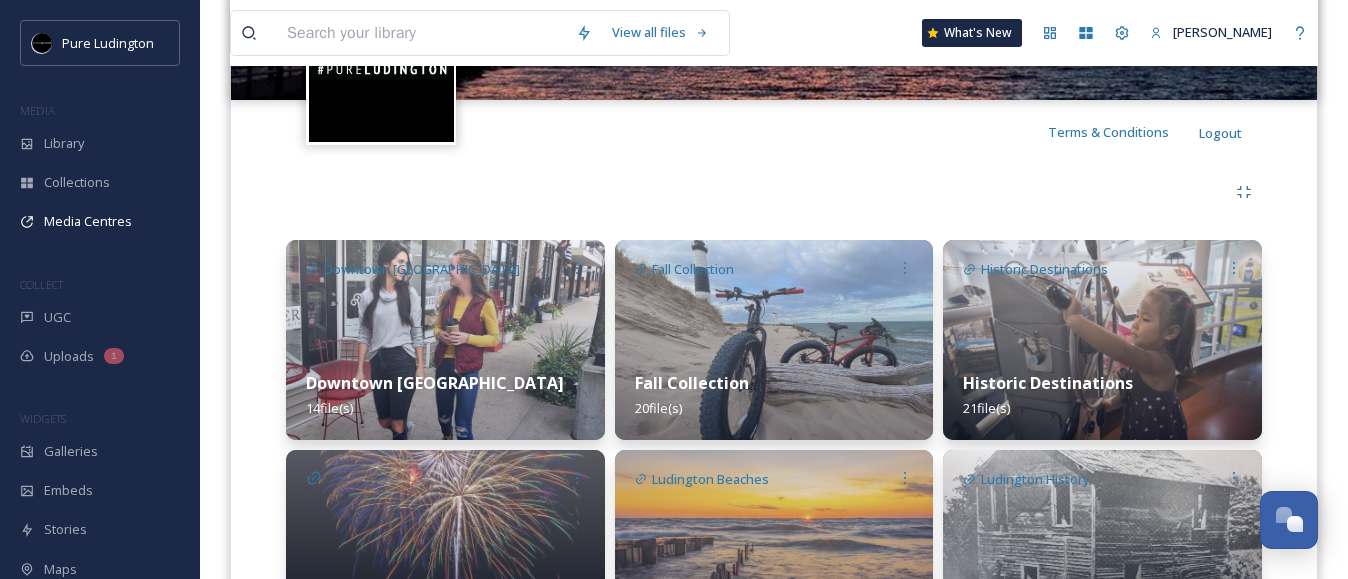 click at bounding box center [445, 340] 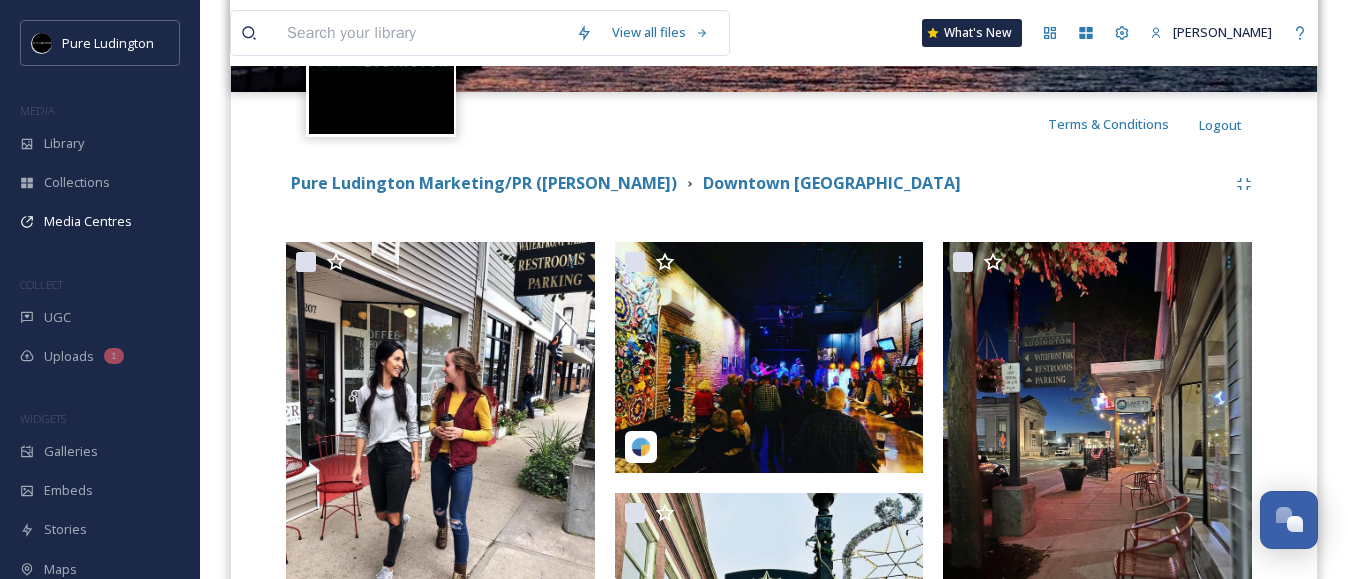 scroll, scrollTop: 387, scrollLeft: 0, axis: vertical 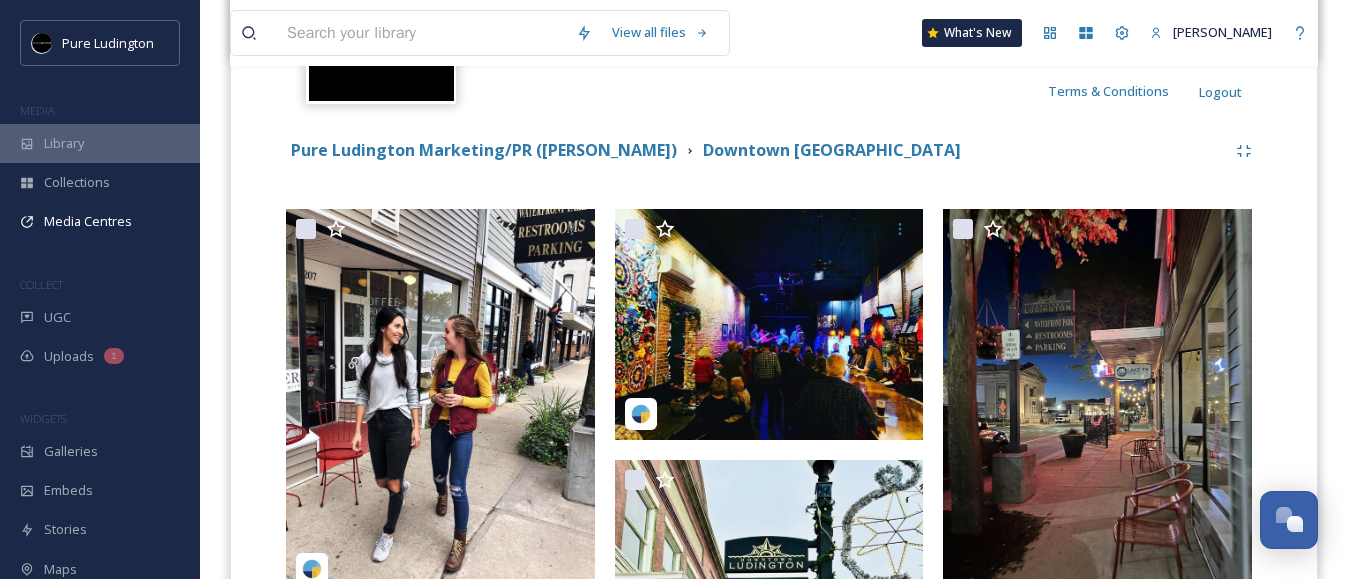click on "Library" at bounding box center (100, 143) 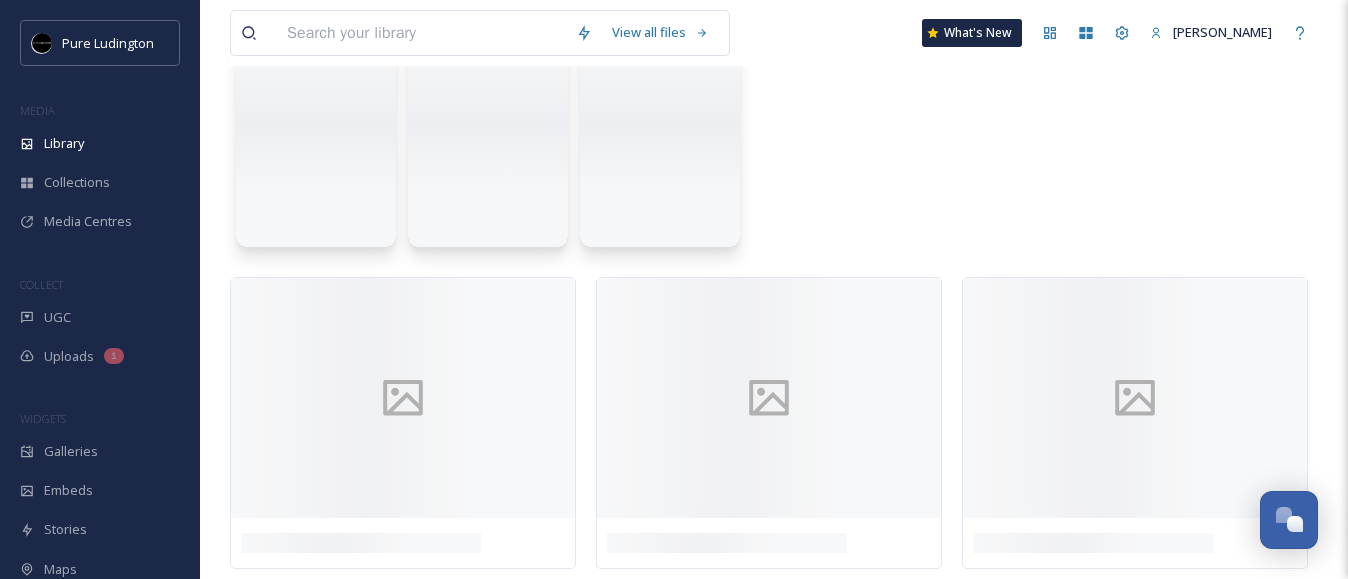scroll, scrollTop: 0, scrollLeft: 0, axis: both 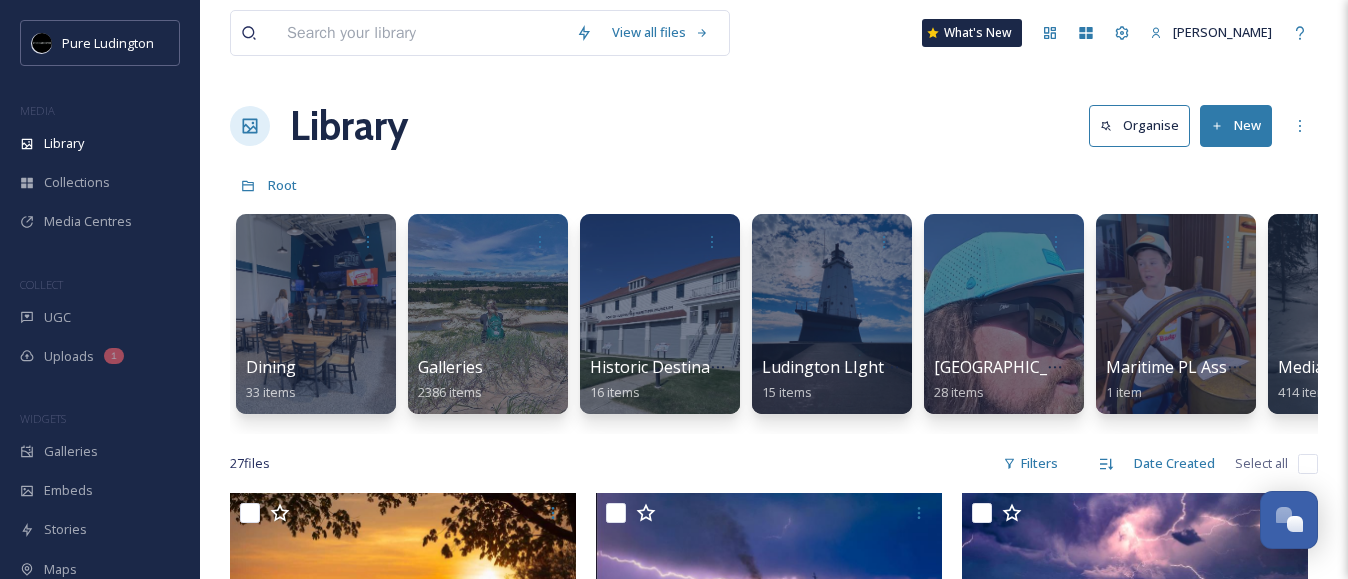 click at bounding box center (421, 33) 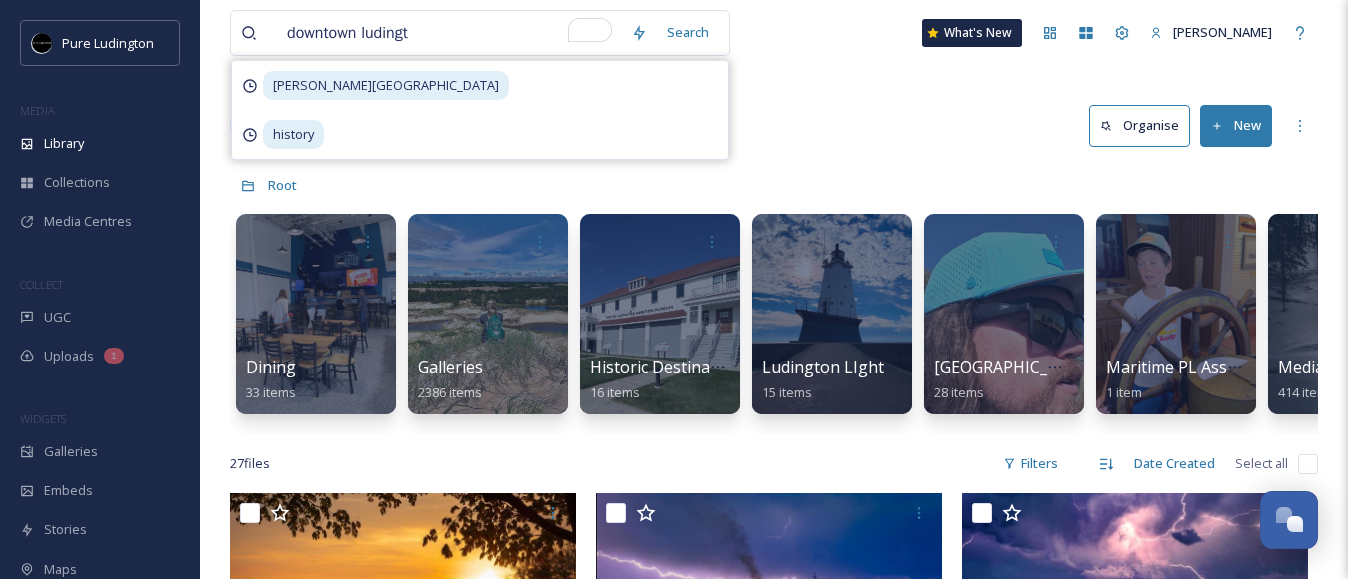 type on "downtown ludingto" 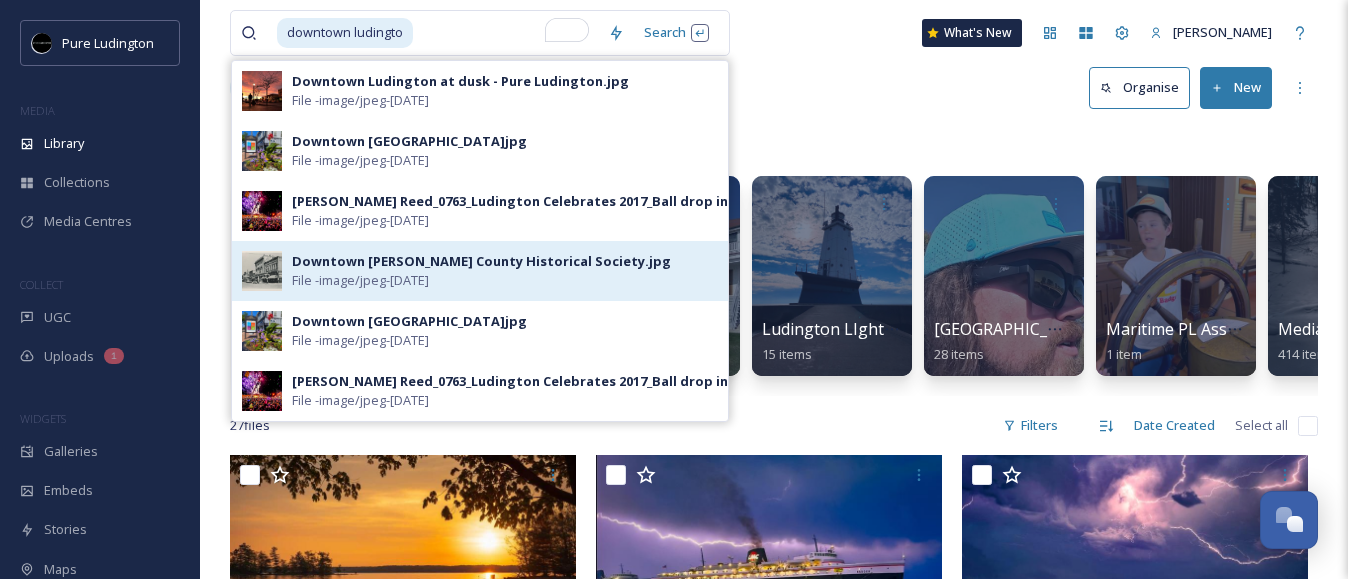 scroll, scrollTop: 121, scrollLeft: 0, axis: vertical 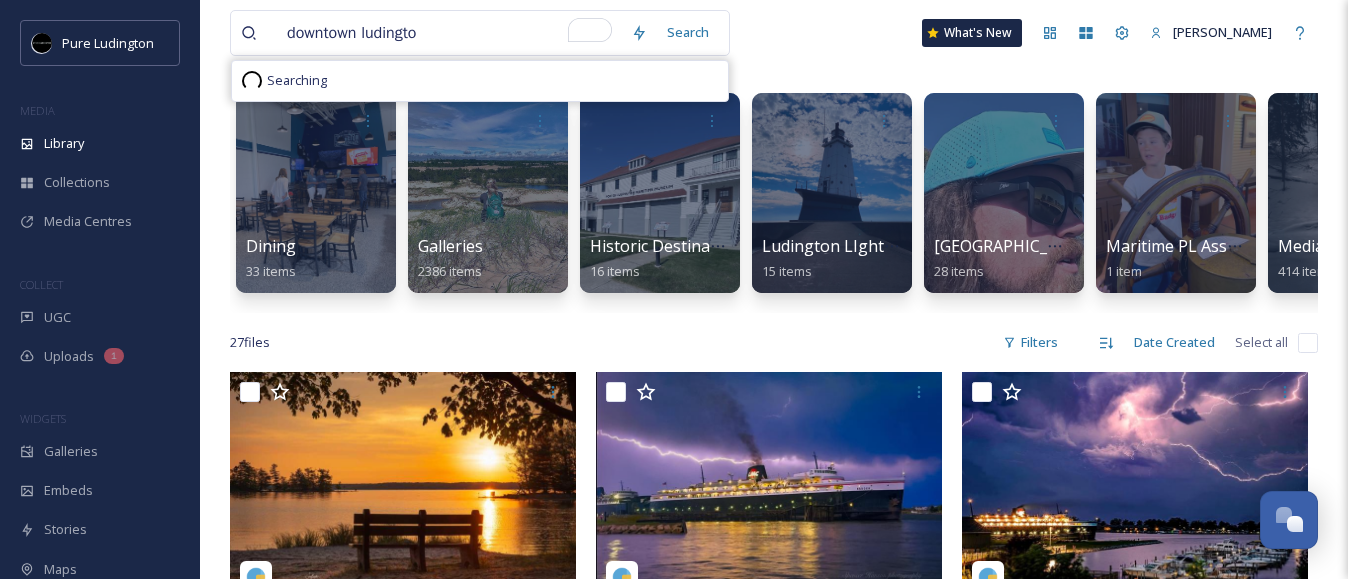type on "downtown [GEOGRAPHIC_DATA]" 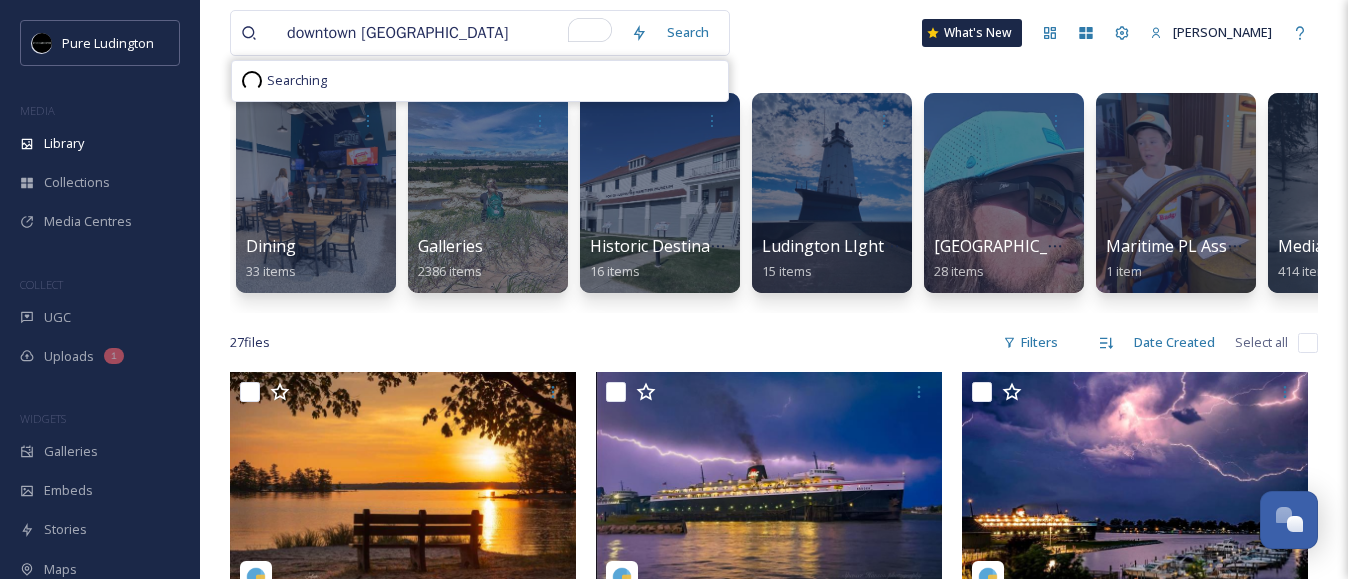 type 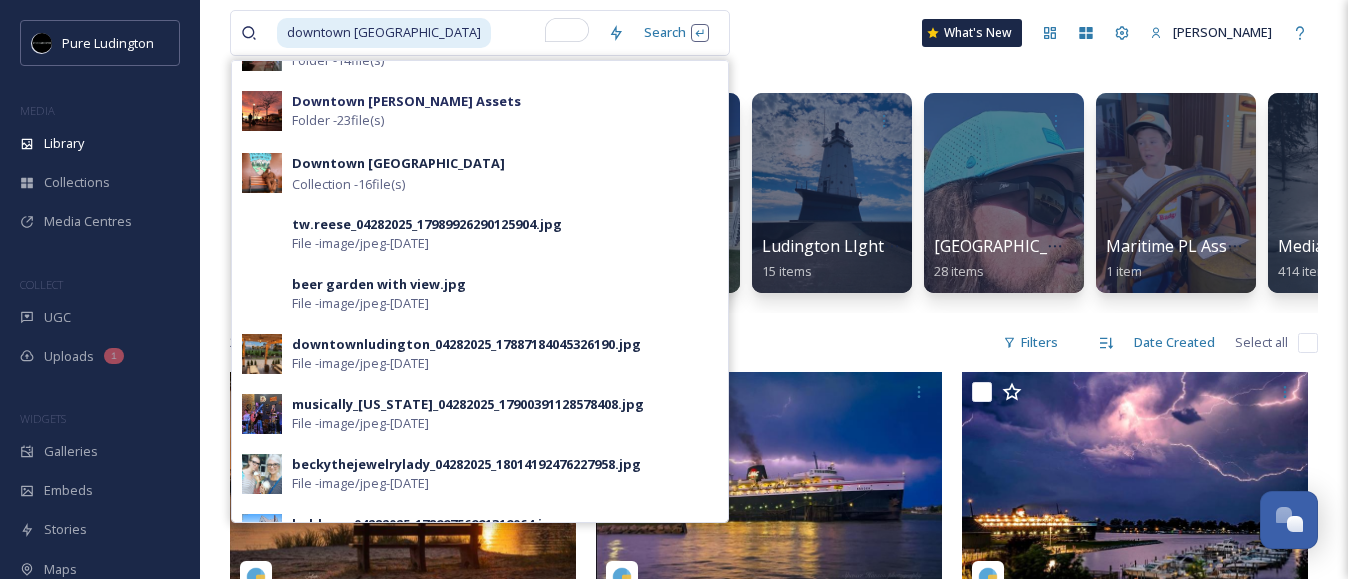 scroll, scrollTop: 0, scrollLeft: 0, axis: both 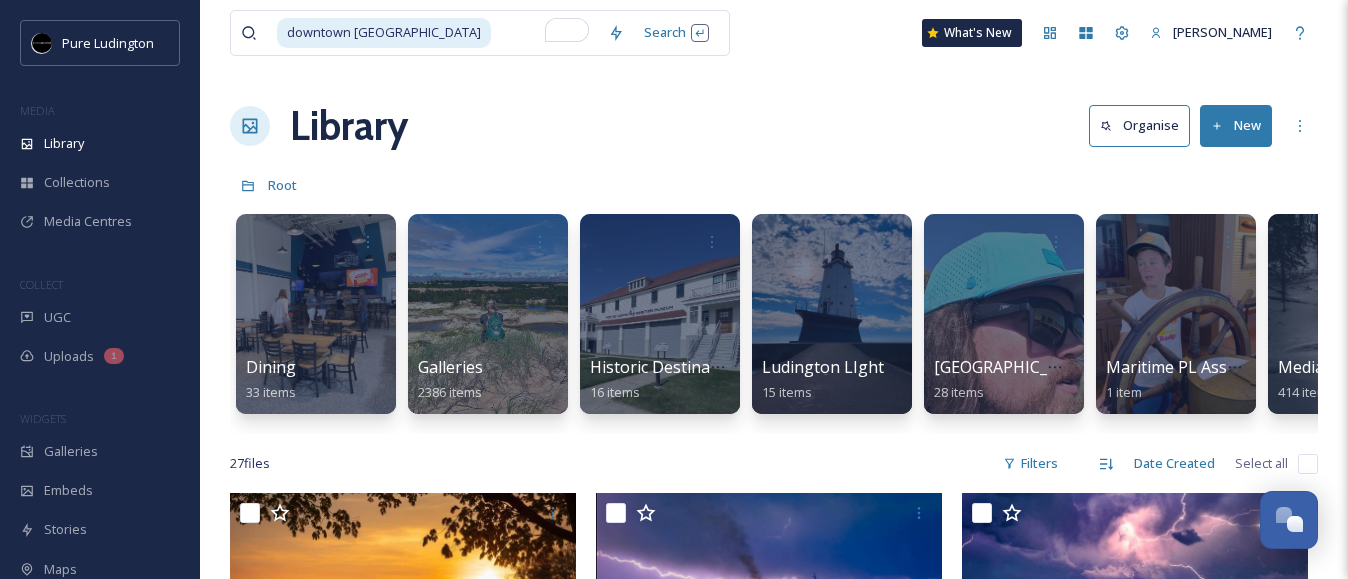 click on "Library Organise New" at bounding box center (774, 126) 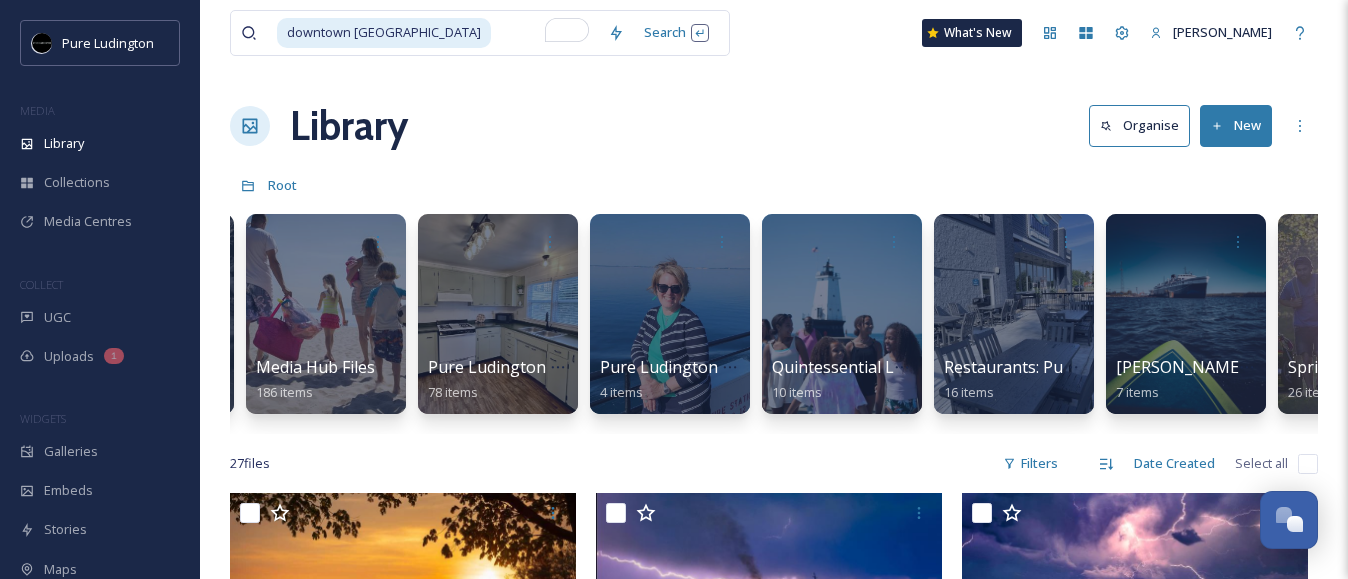 scroll, scrollTop: 0, scrollLeft: 1235, axis: horizontal 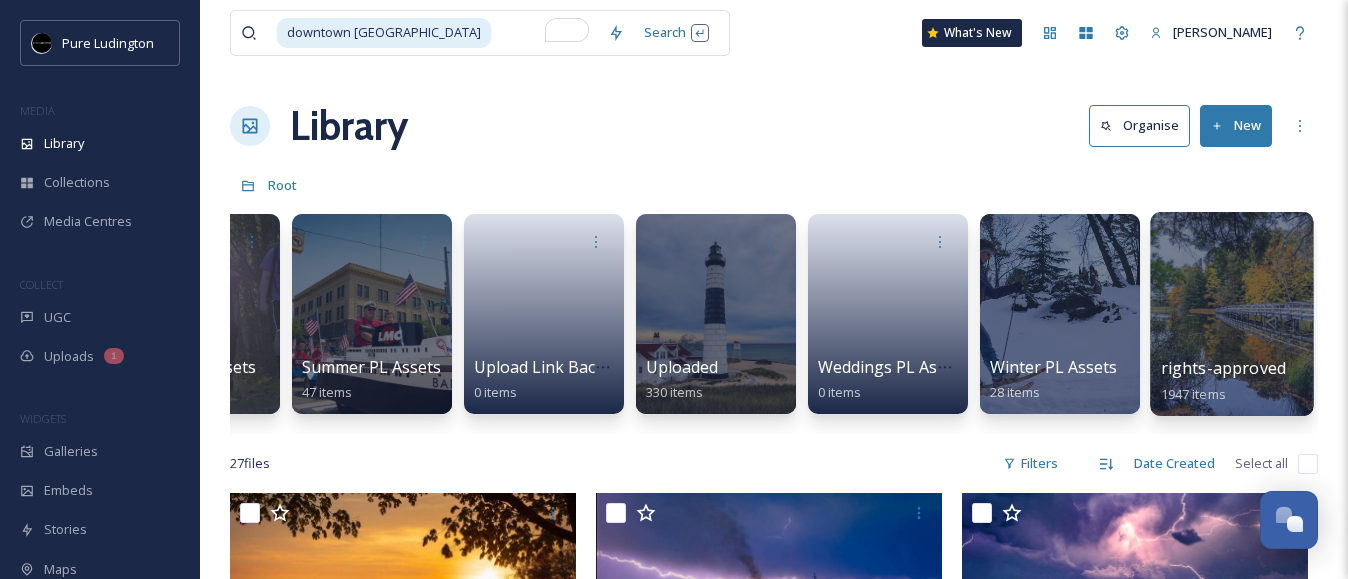 click at bounding box center [1231, 314] 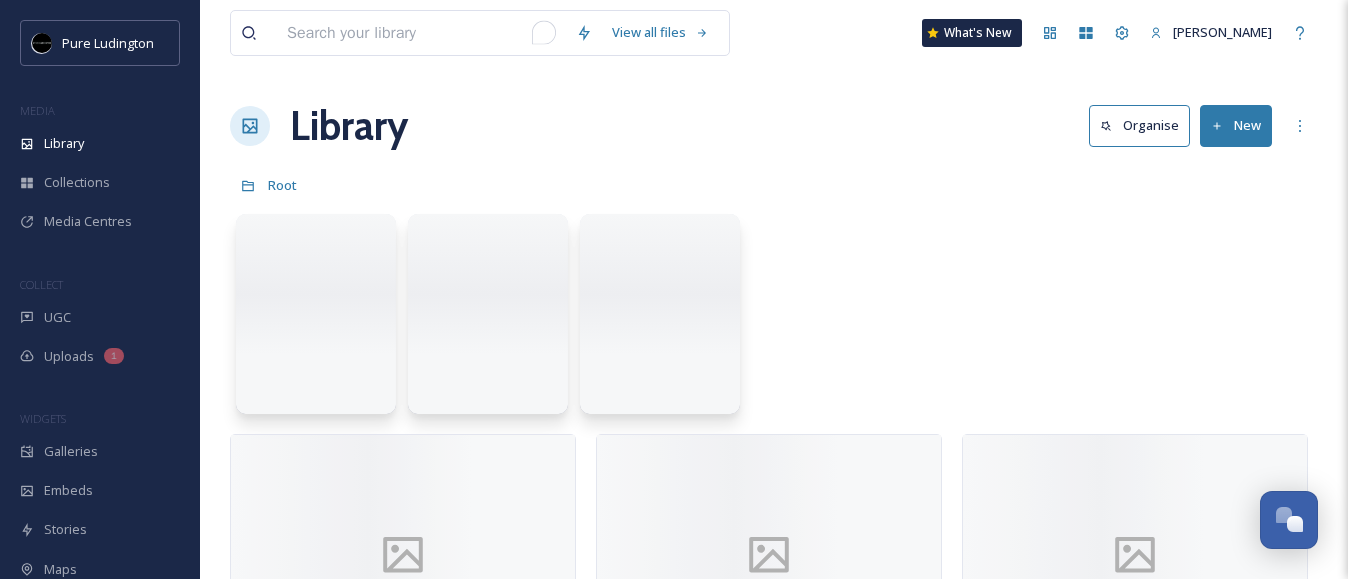 click at bounding box center (421, 33) 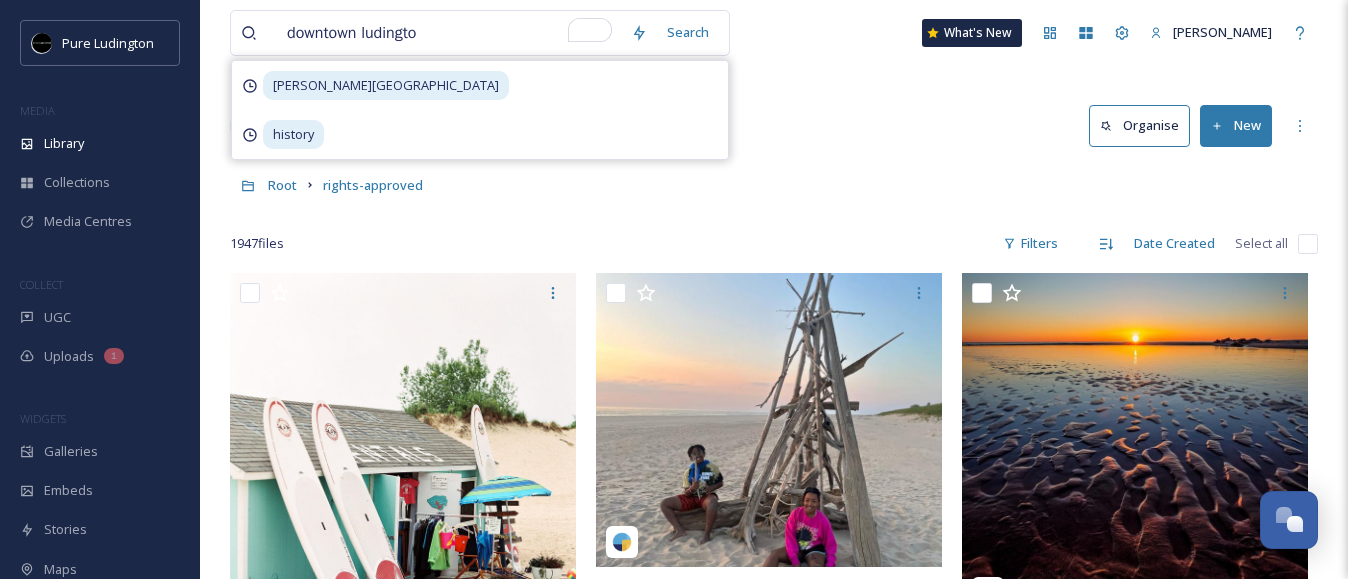 type on "downtown [GEOGRAPHIC_DATA]" 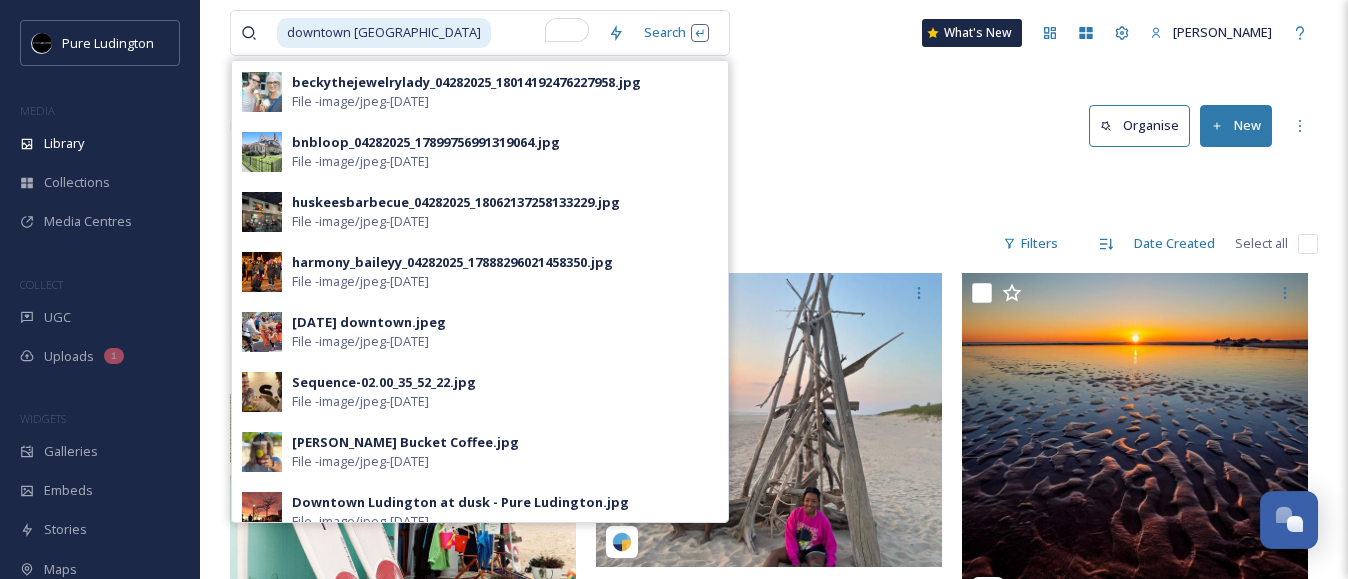 scroll, scrollTop: 0, scrollLeft: 0, axis: both 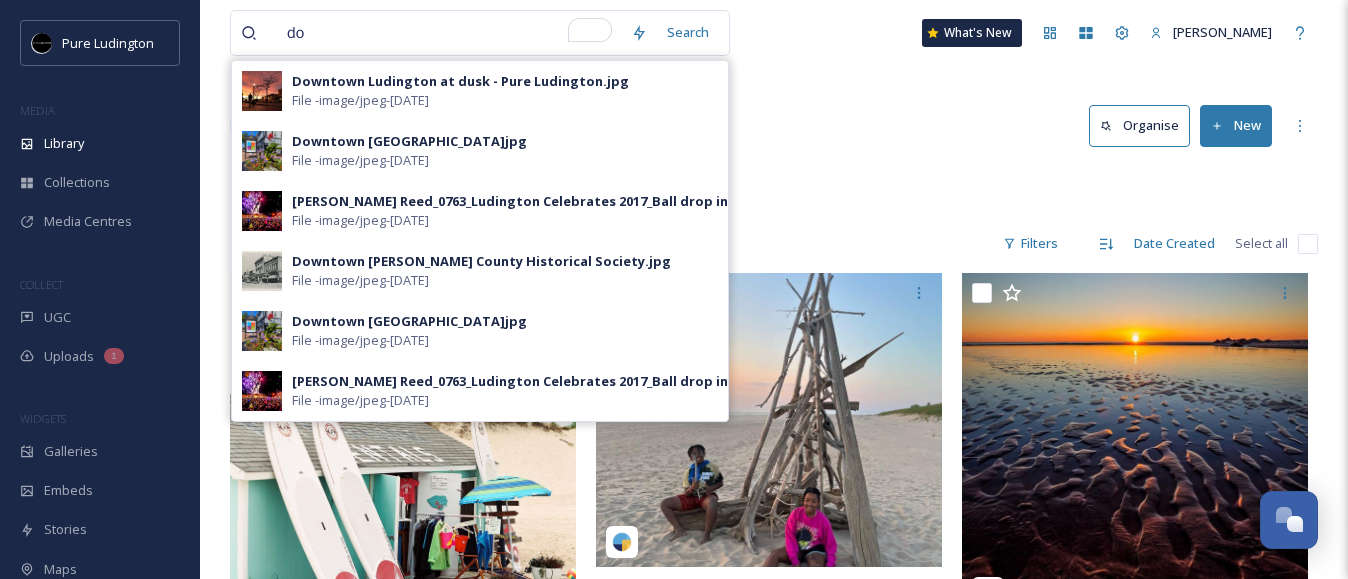 type on "d" 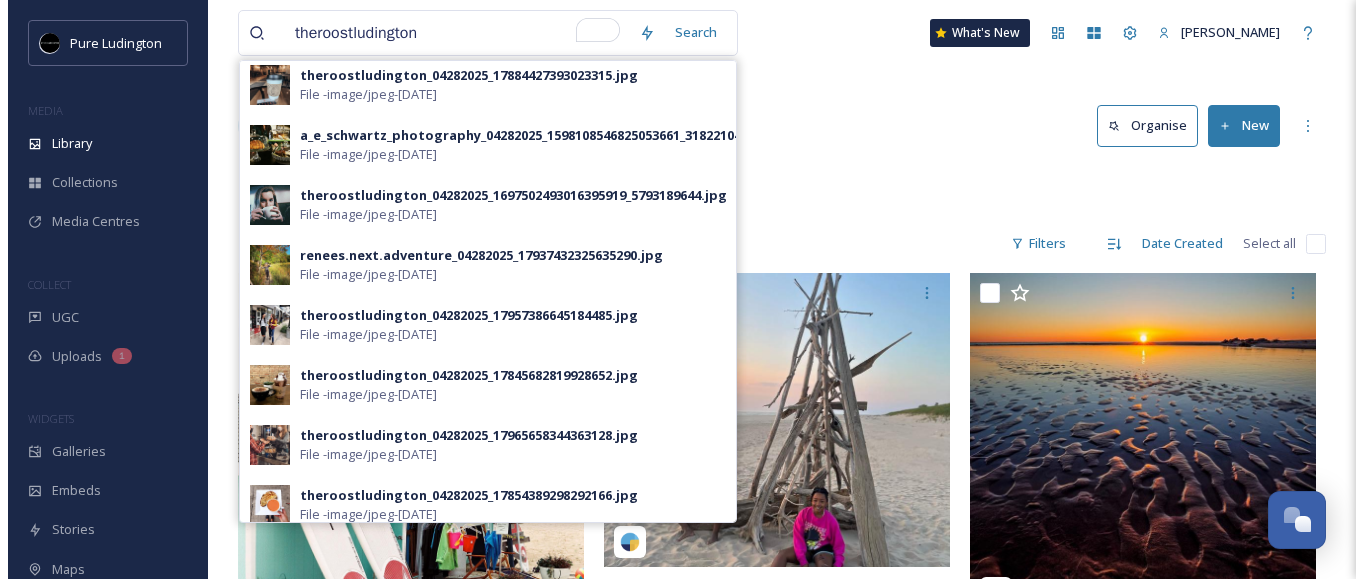 scroll, scrollTop: 287, scrollLeft: 0, axis: vertical 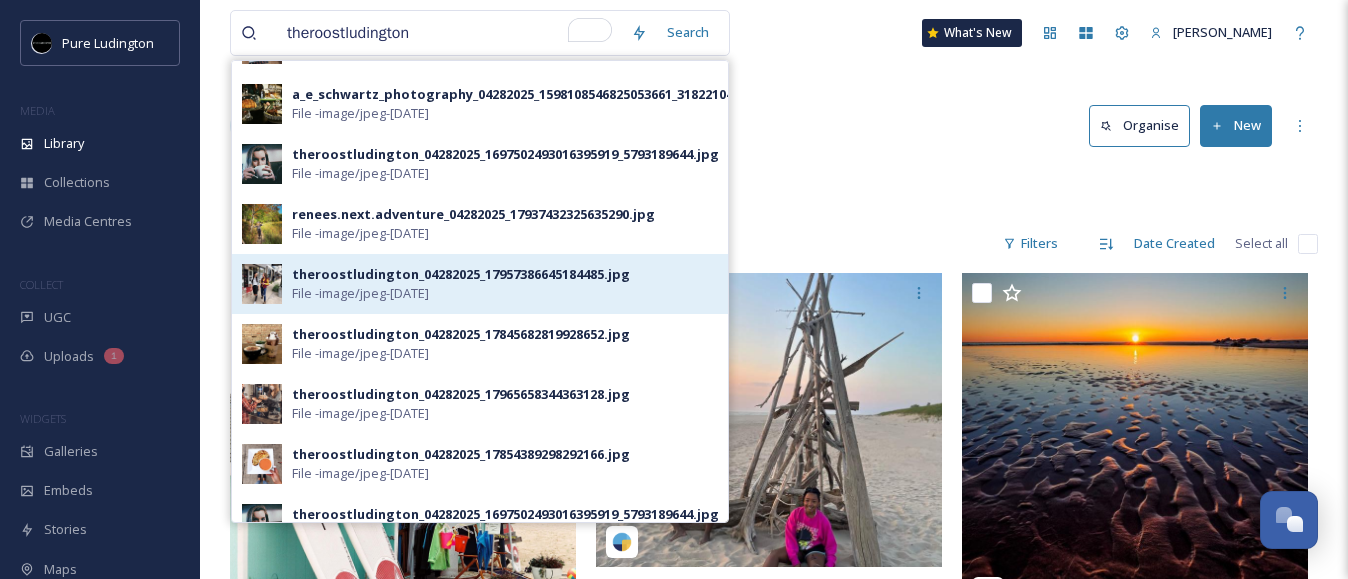 type on "theroostludington" 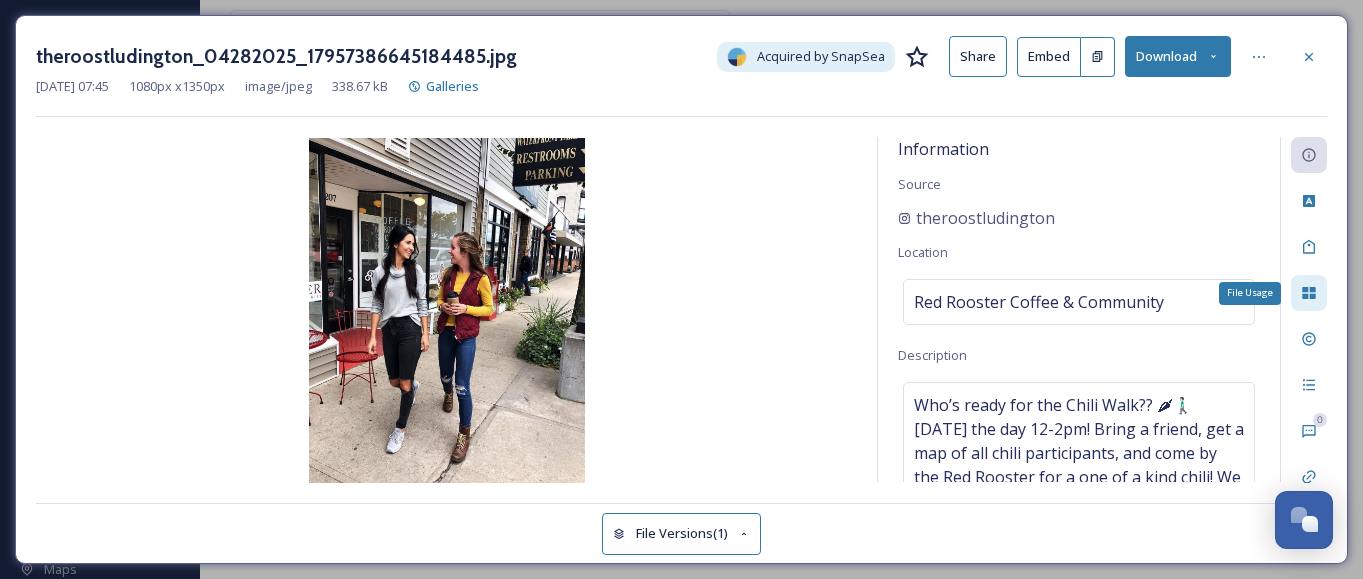 click 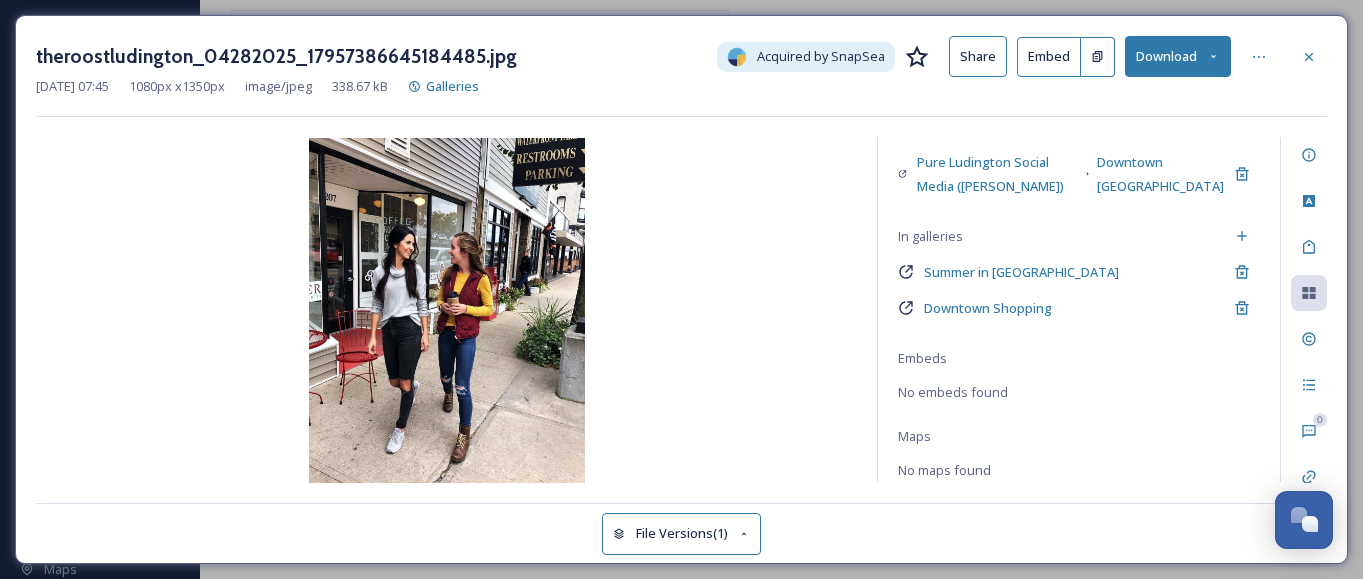scroll, scrollTop: 0, scrollLeft: 0, axis: both 